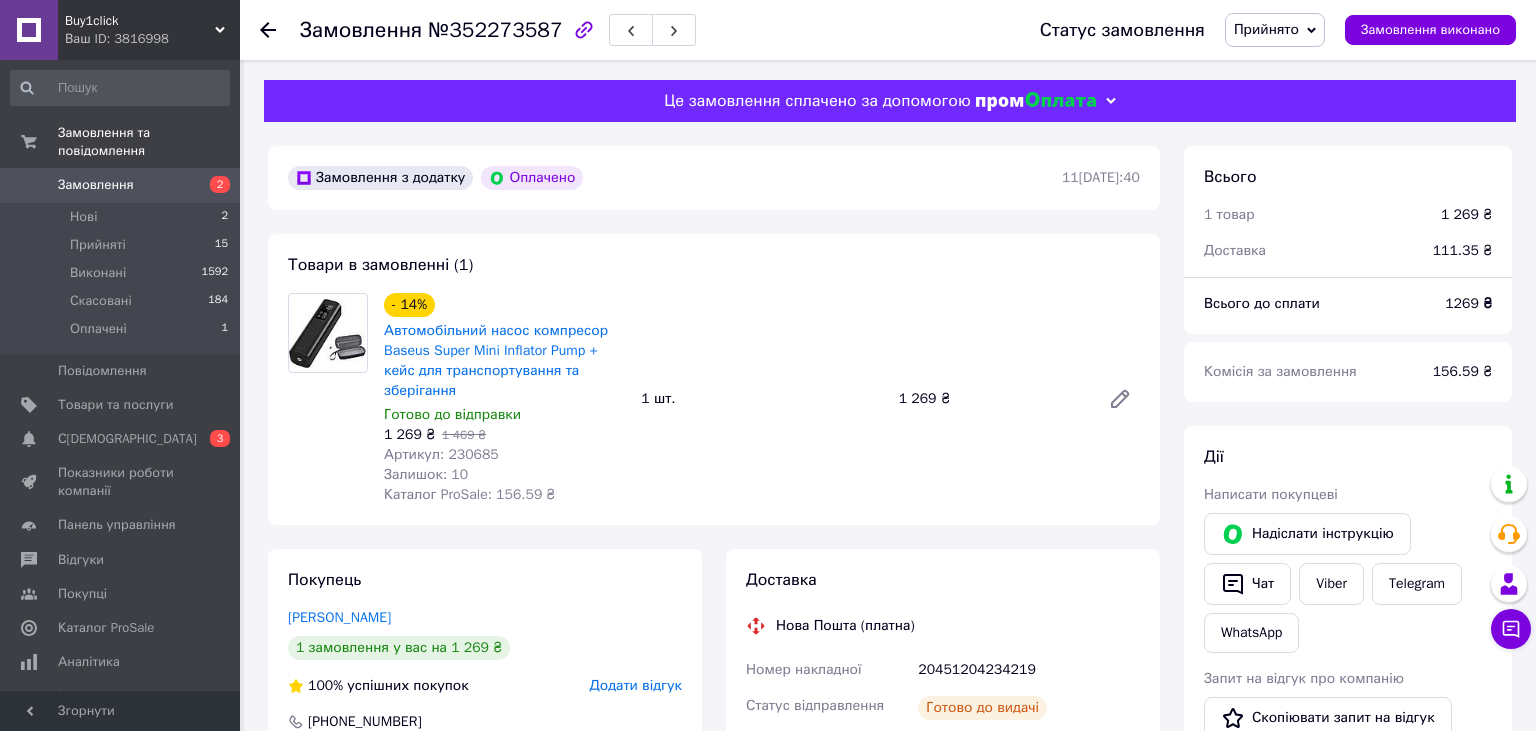 scroll, scrollTop: 0, scrollLeft: 0, axis: both 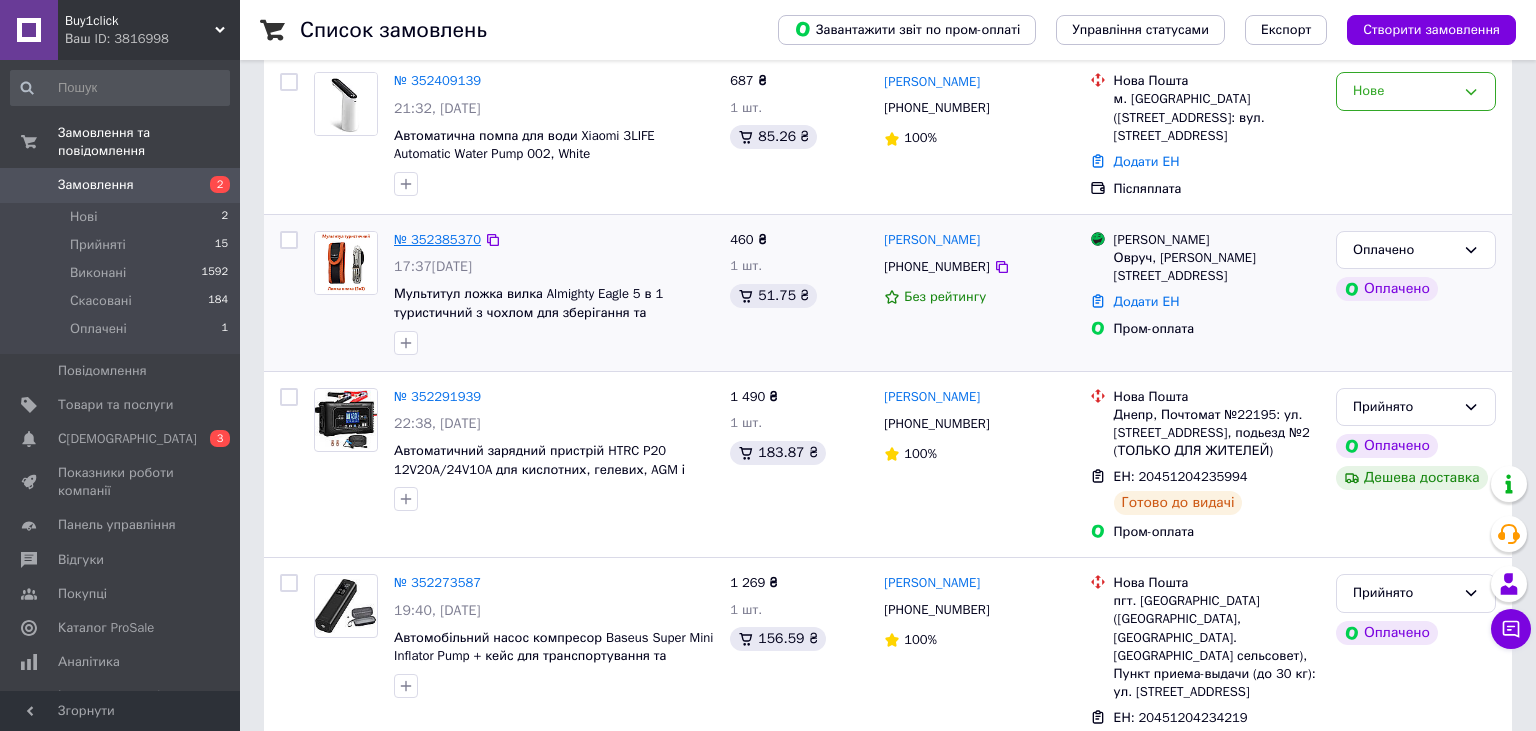 click on "№ 352385370" at bounding box center (437, 239) 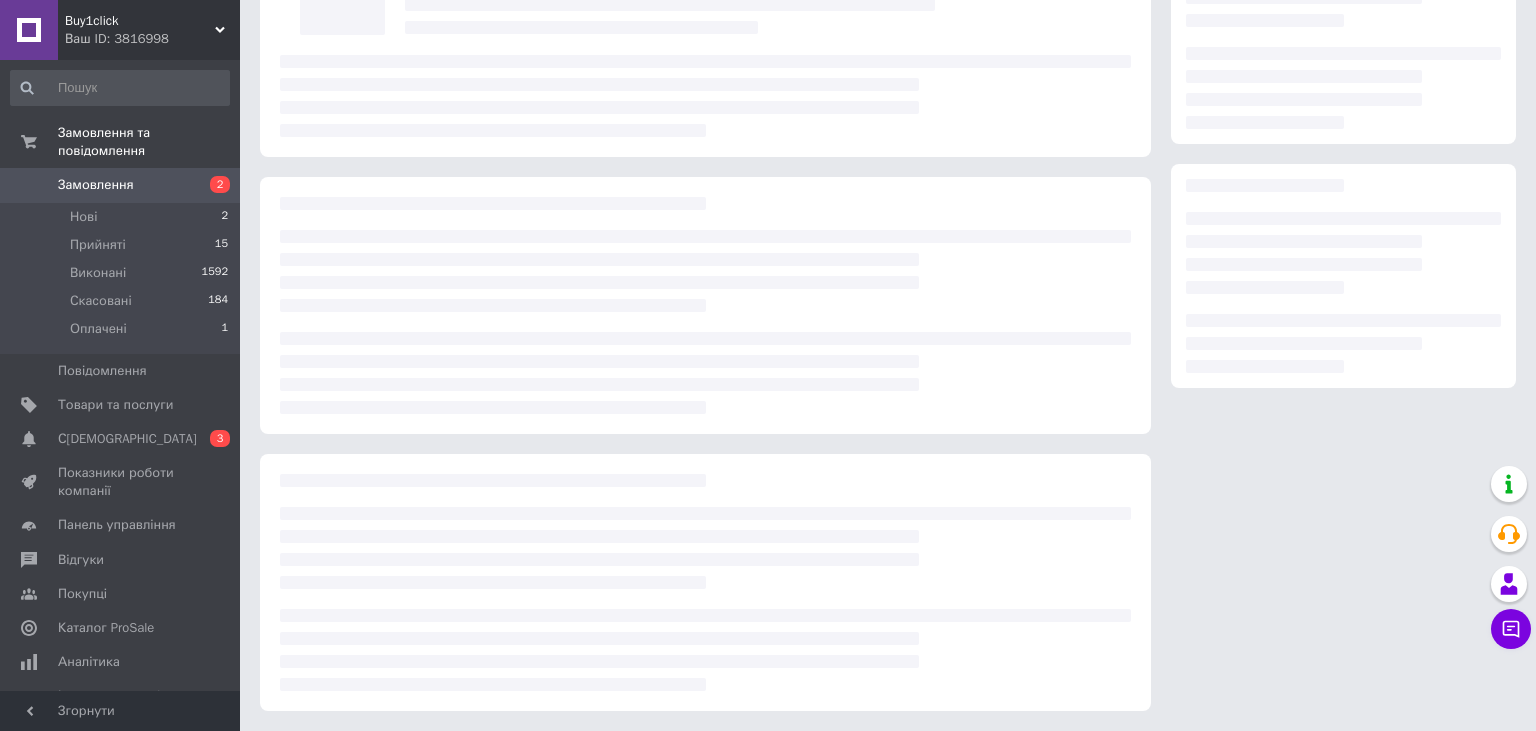 scroll, scrollTop: 183, scrollLeft: 0, axis: vertical 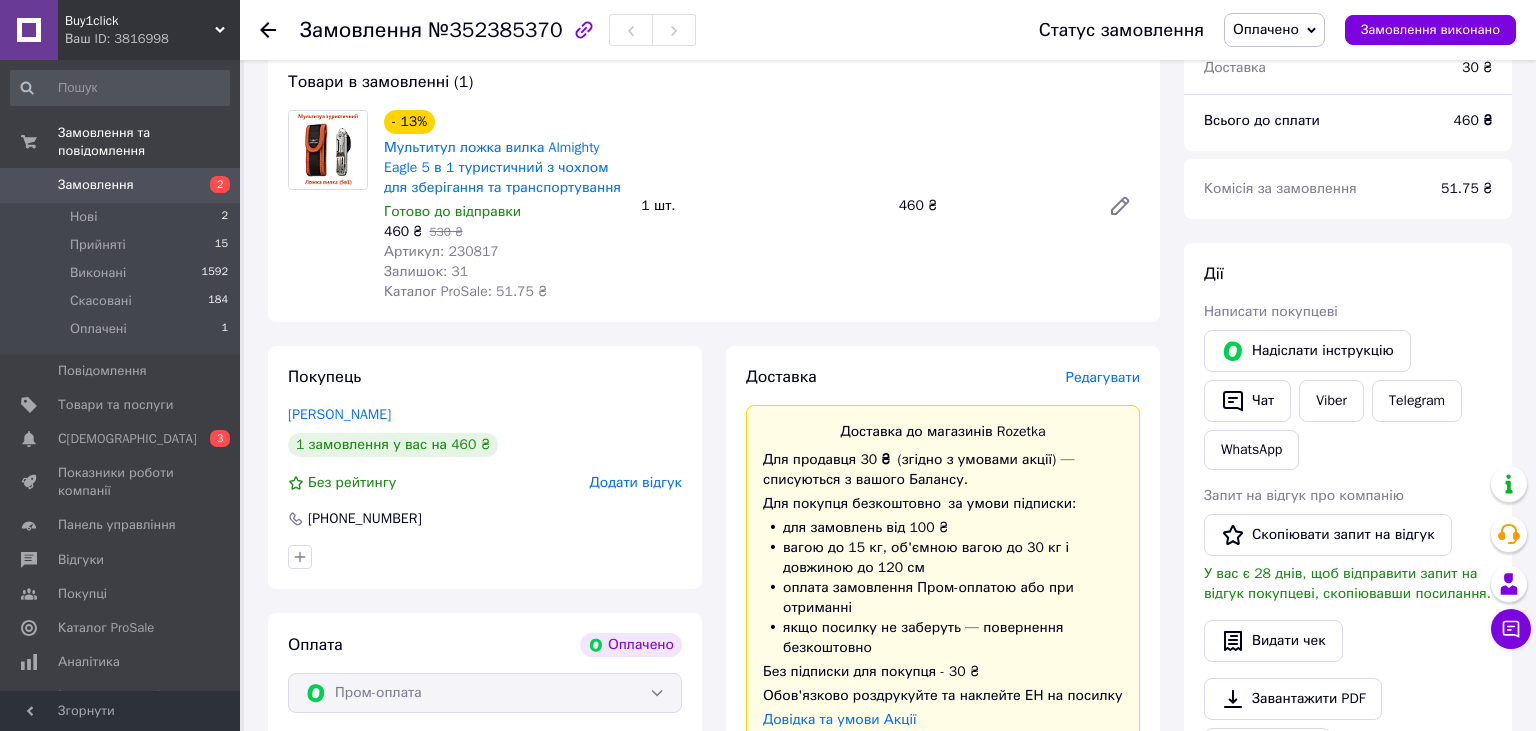 click on "Оплачено" at bounding box center (1274, 30) 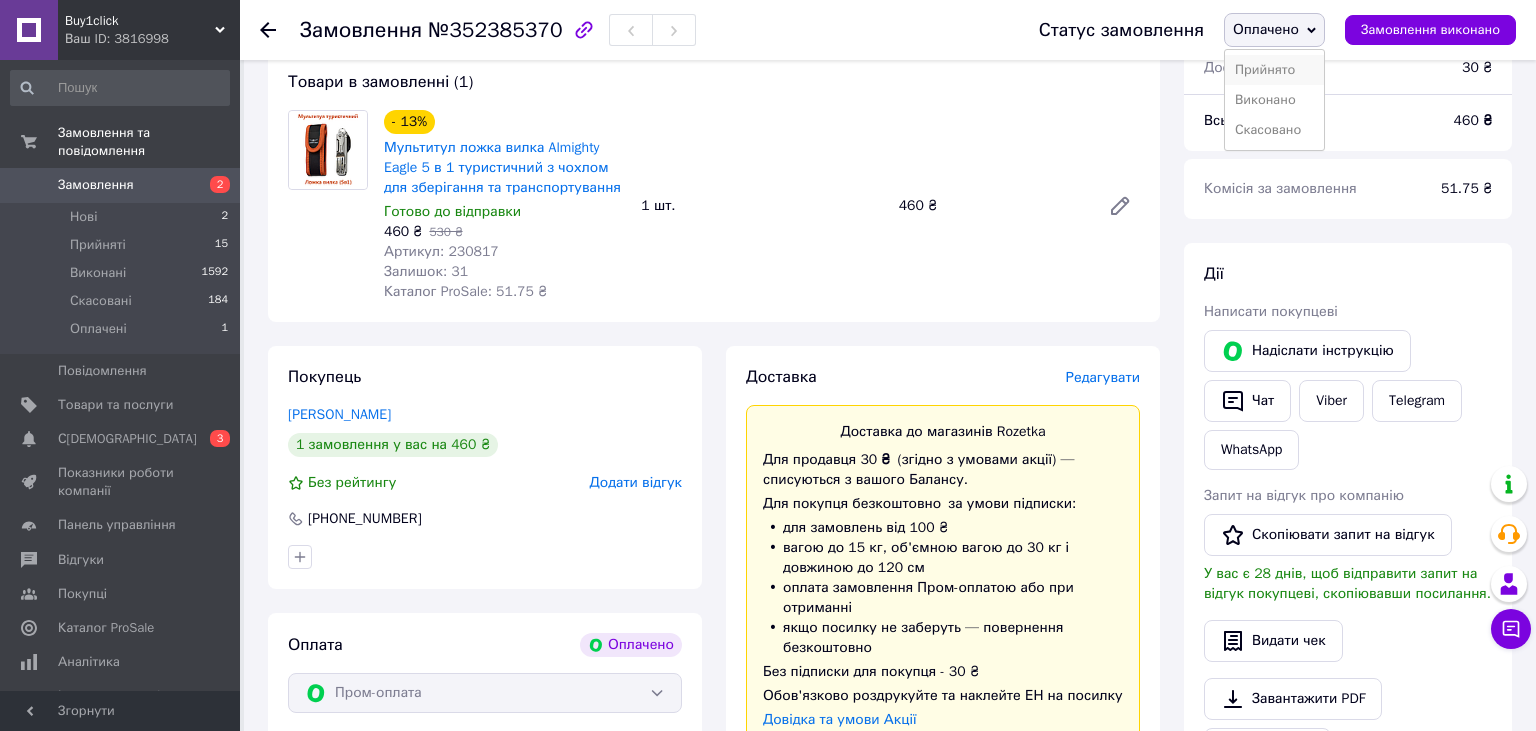 click on "Прийнято" at bounding box center (1274, 70) 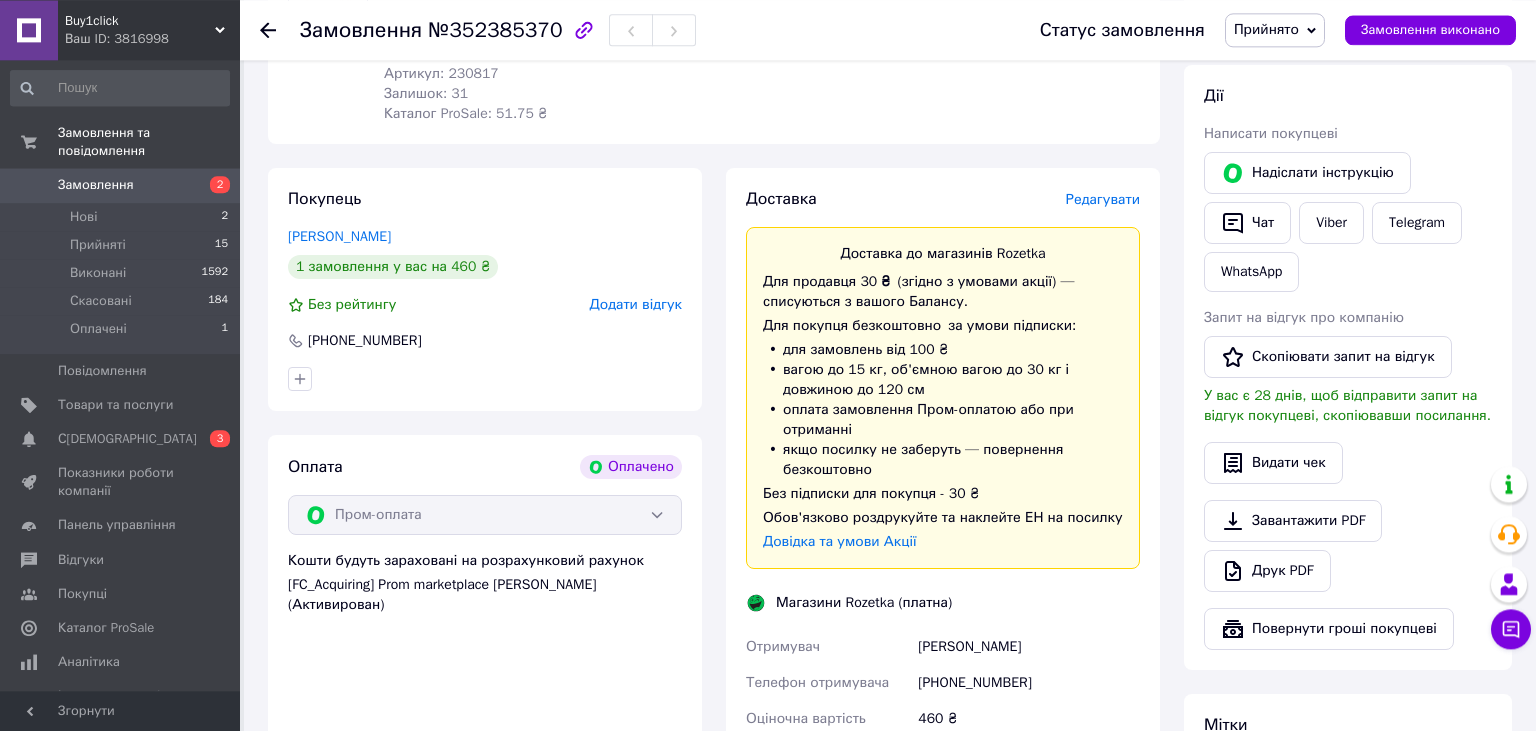 scroll, scrollTop: 288, scrollLeft: 0, axis: vertical 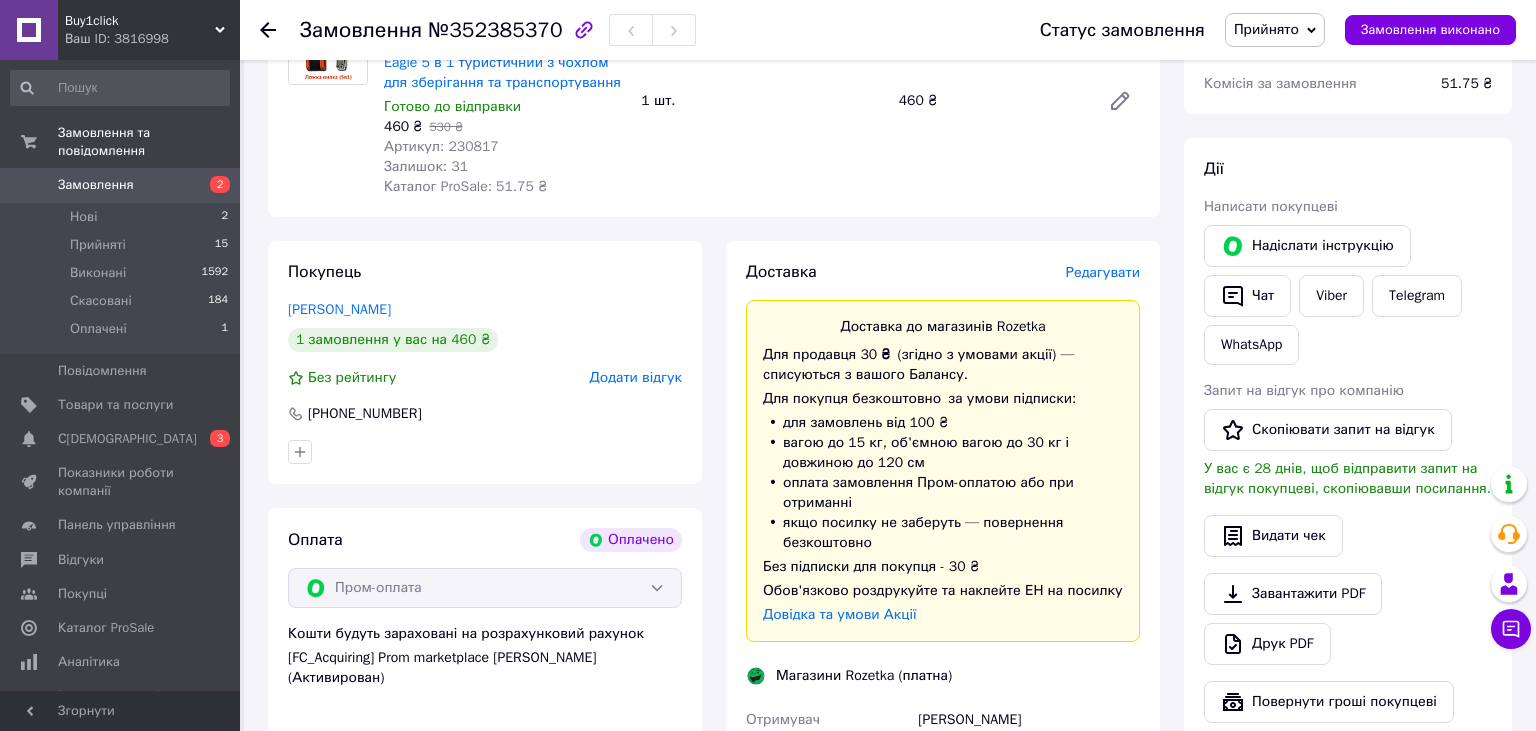 click on "Редагувати" at bounding box center (1103, 272) 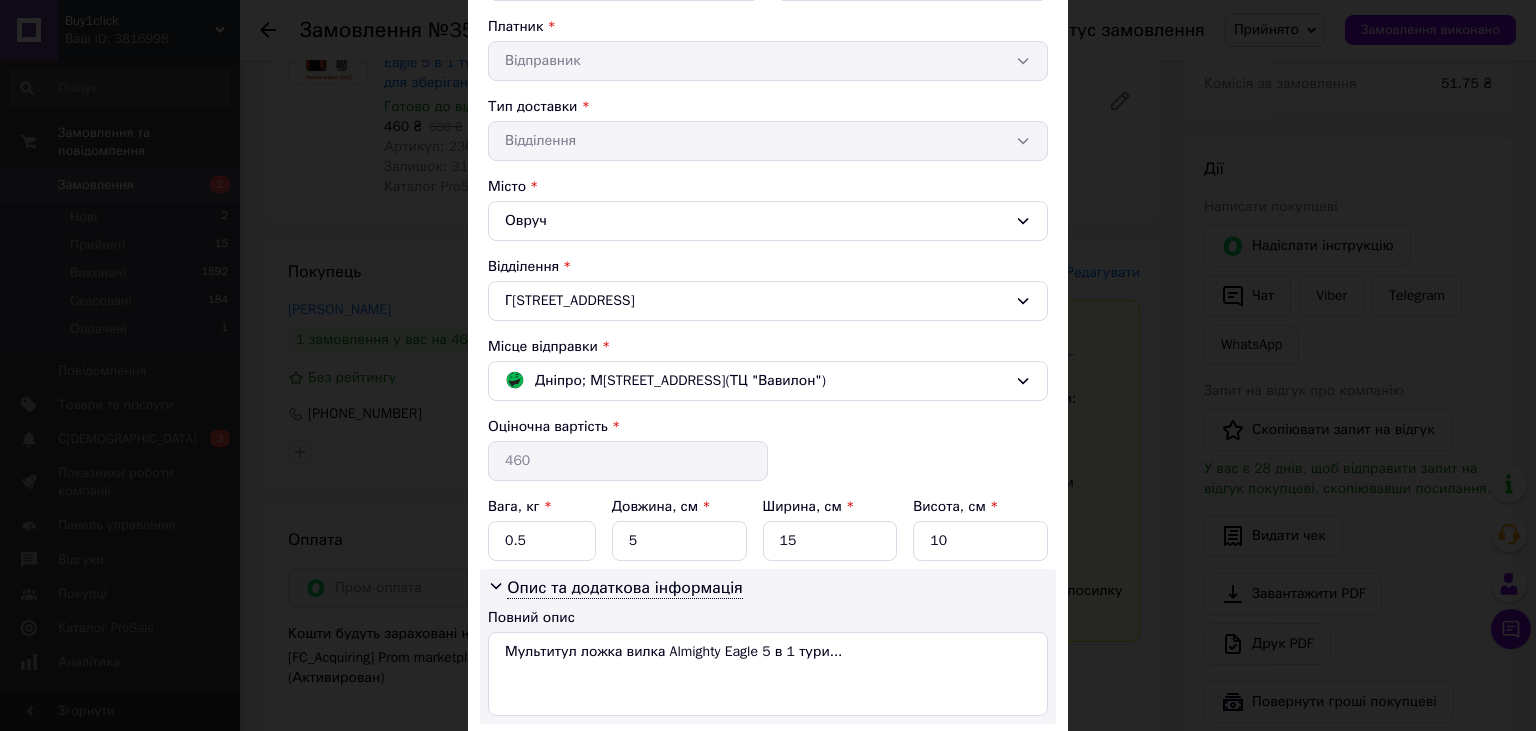scroll, scrollTop: 442, scrollLeft: 0, axis: vertical 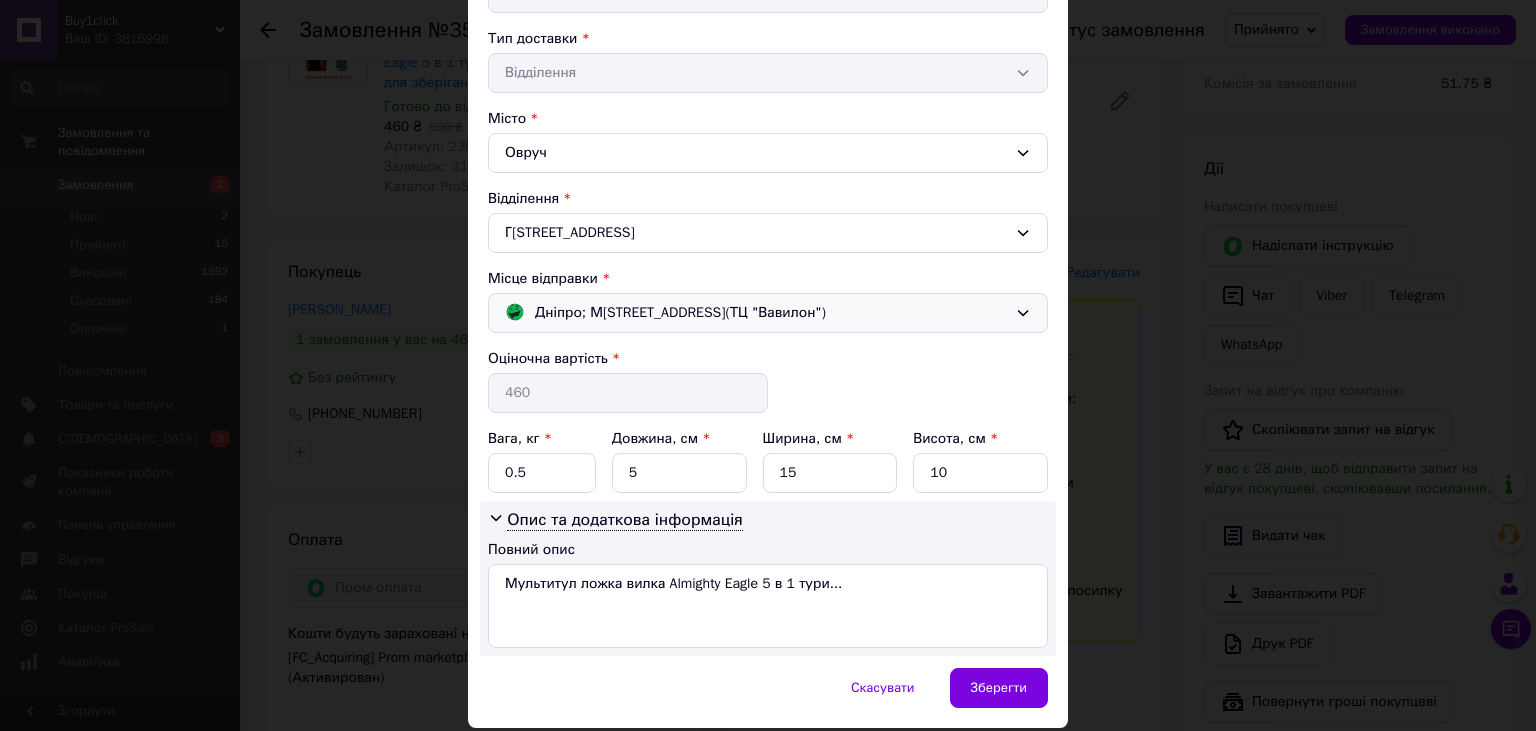 click on "Дніпро; М[STREET_ADDRESS](ТЦ "Вавилон")" at bounding box center (756, 313) 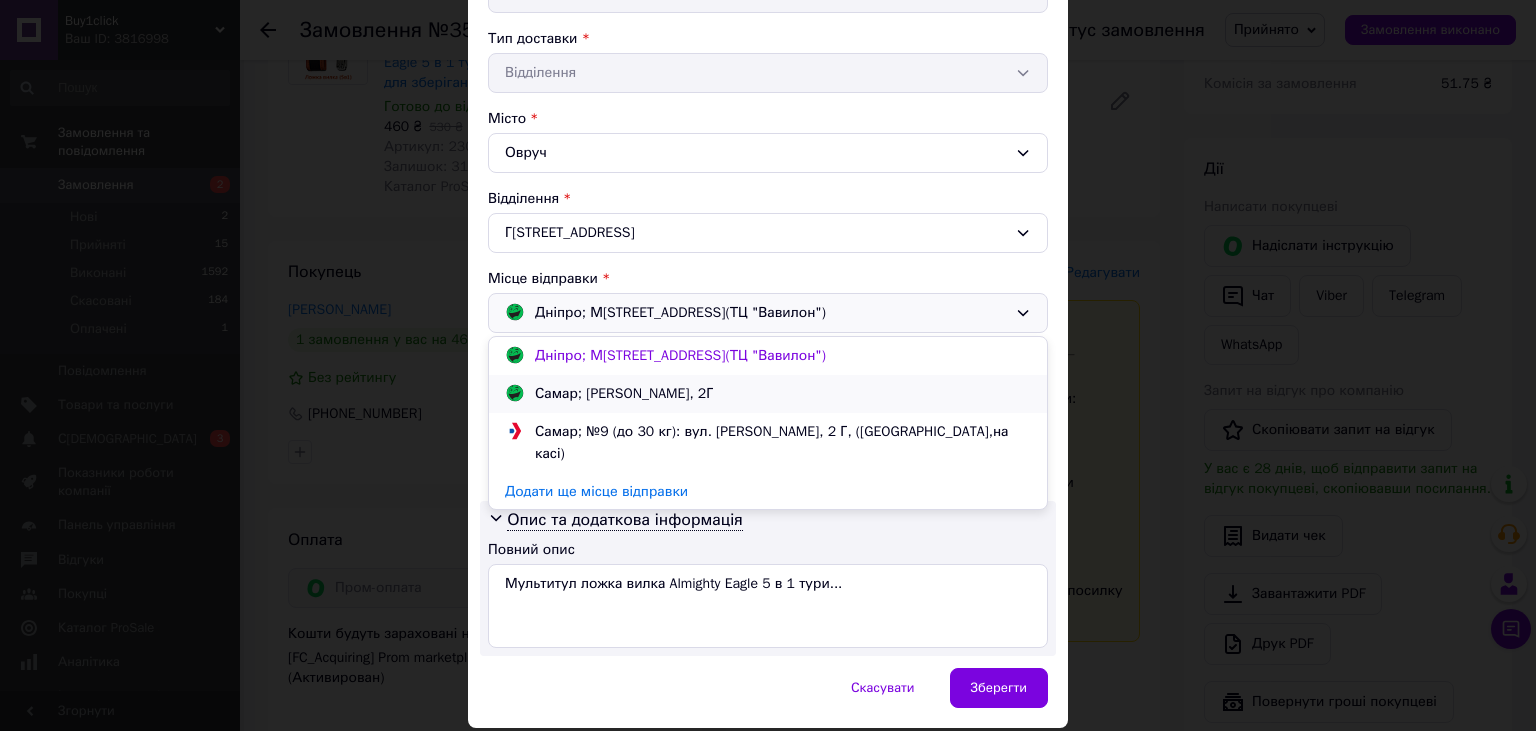 click on "Самар; [PERSON_NAME], 2Г" at bounding box center [768, 394] 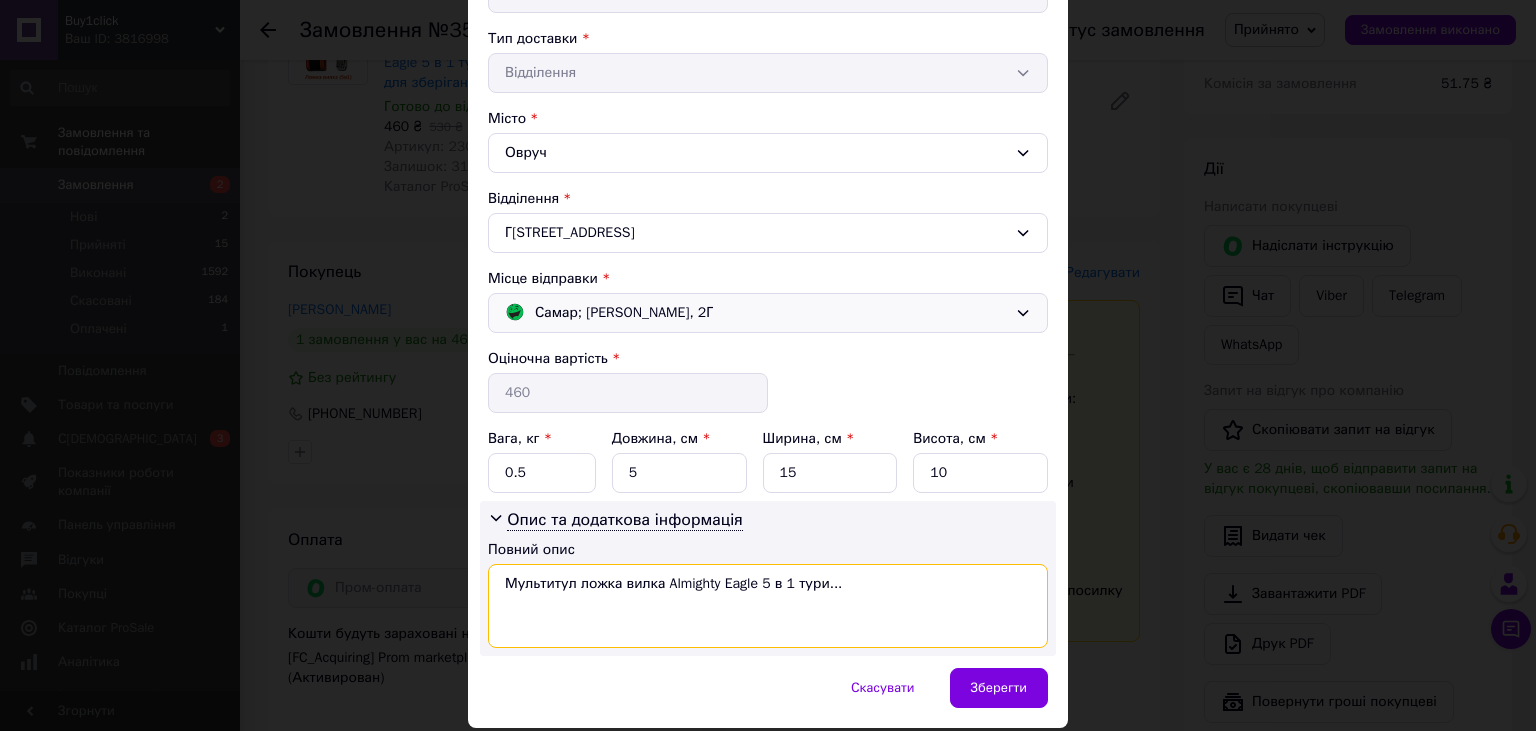 drag, startPoint x: 577, startPoint y: 581, endPoint x: 886, endPoint y: 618, distance: 311.20734 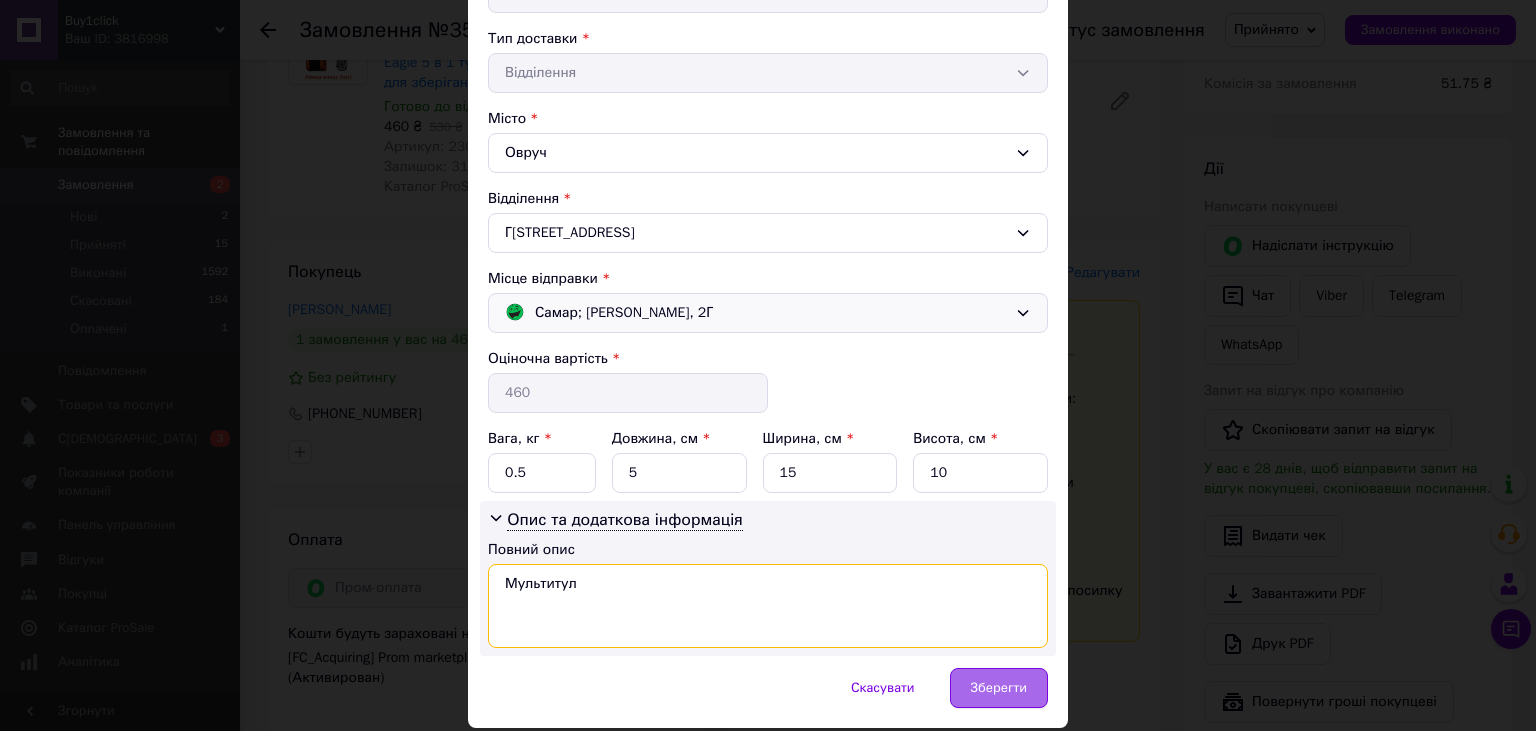 type on "Мультитул" 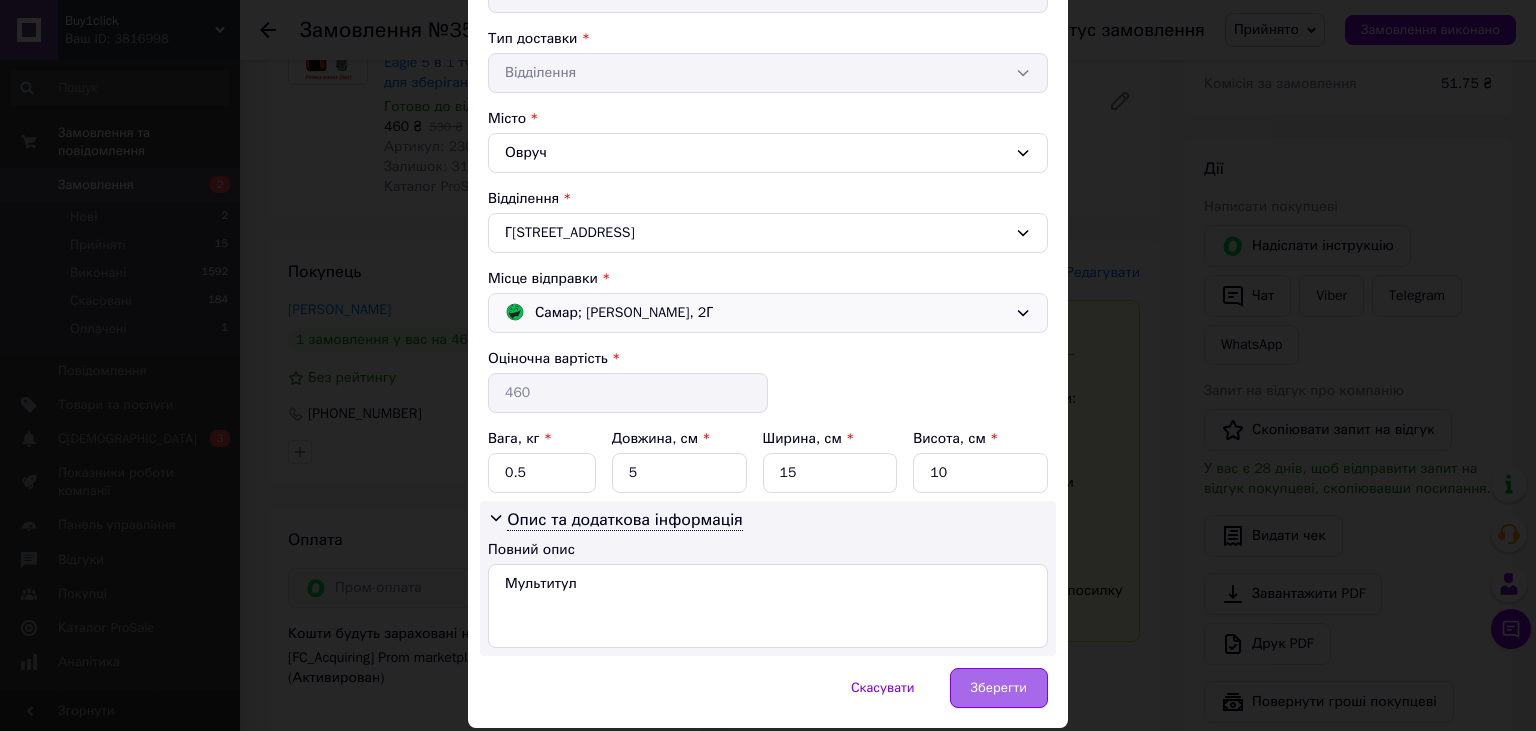 click on "Зберегти" at bounding box center [999, 688] 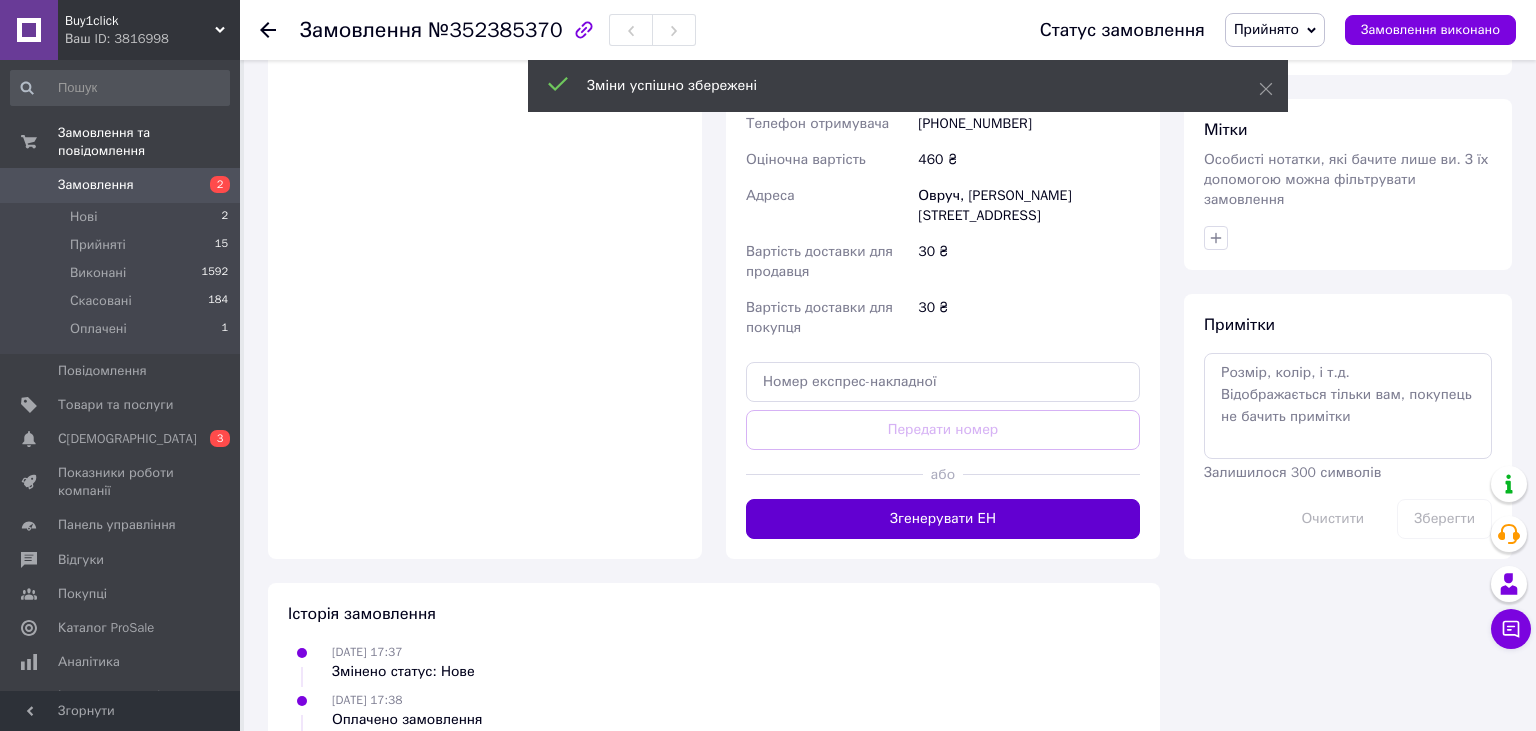 scroll, scrollTop: 922, scrollLeft: 0, axis: vertical 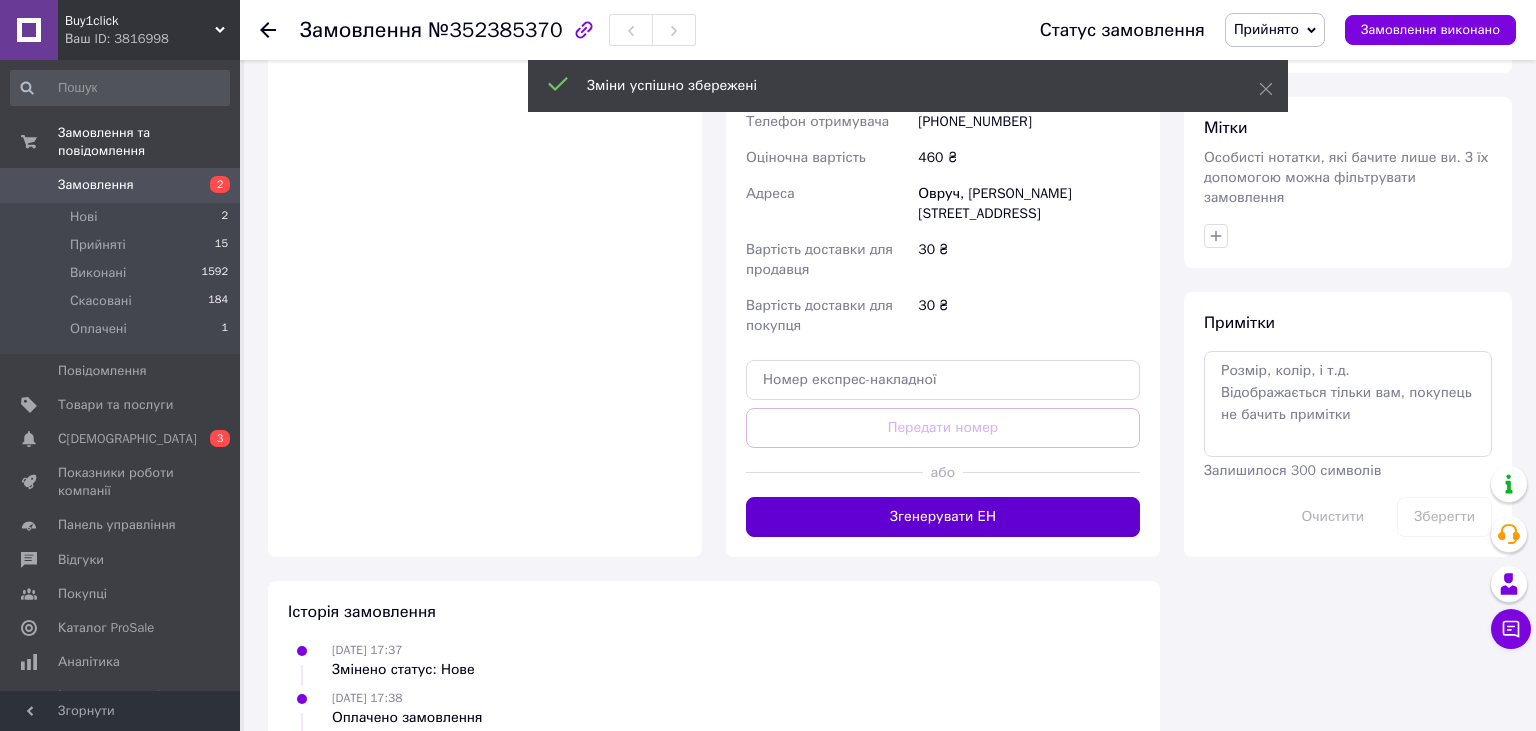 click on "Згенерувати ЕН" at bounding box center [943, 517] 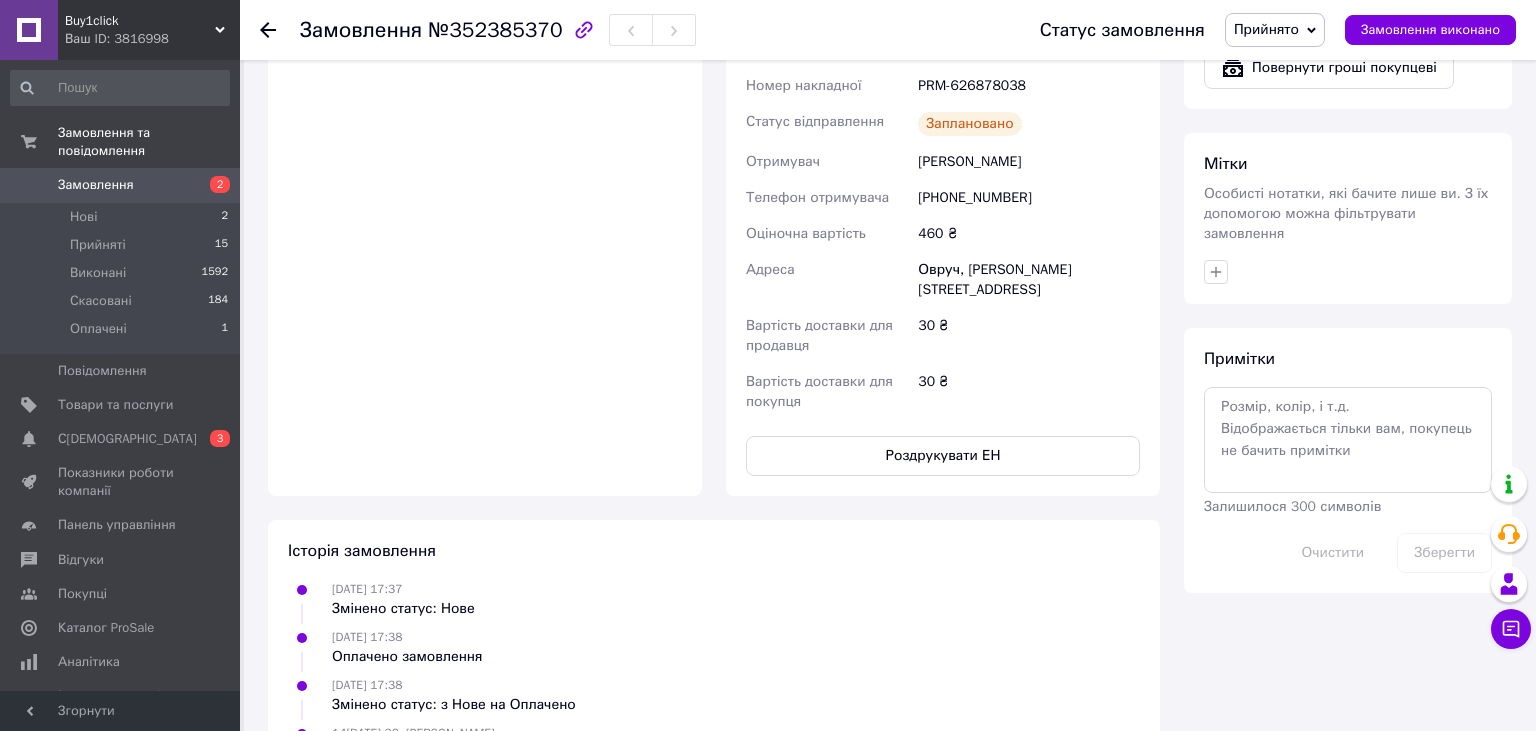 click on "Замовлення" at bounding box center (121, 185) 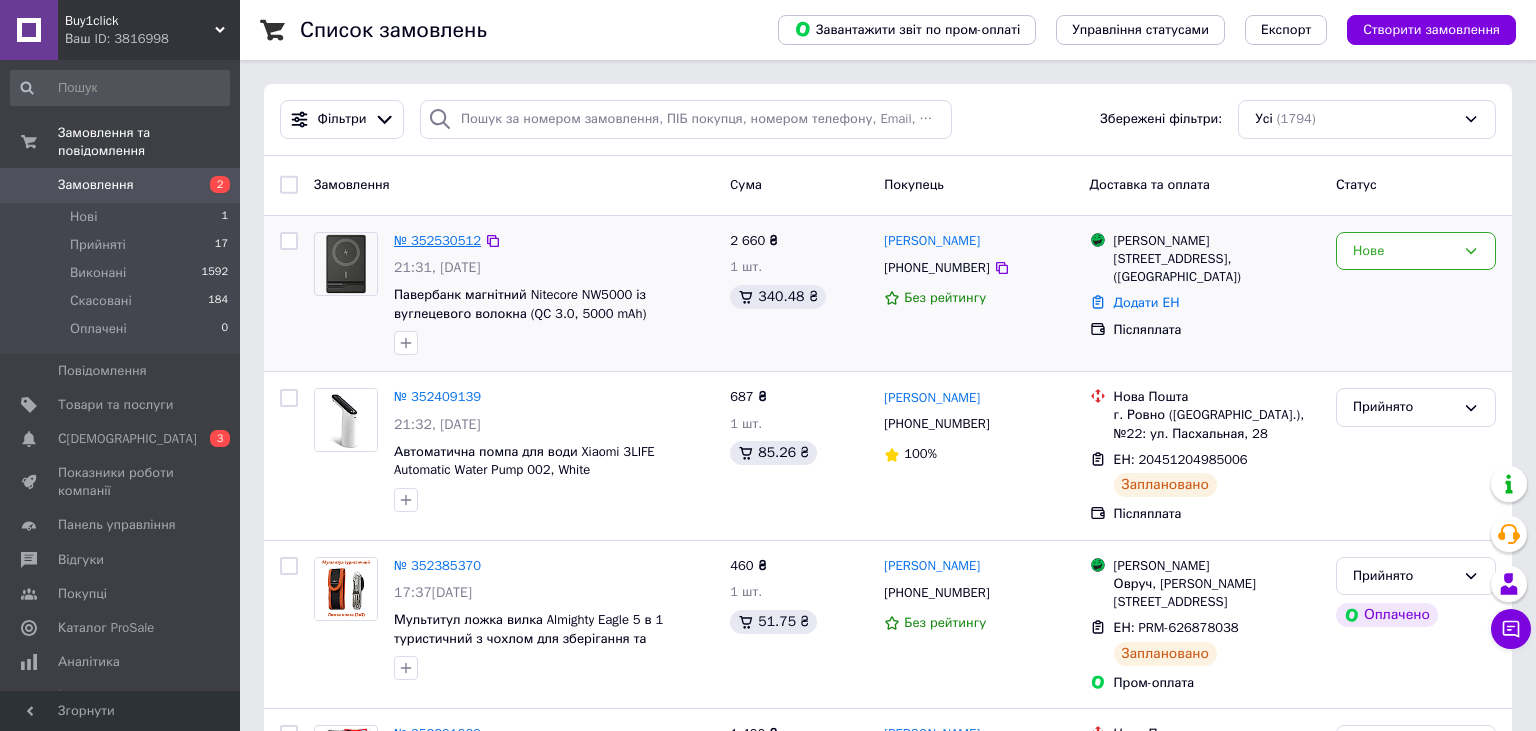 click on "№ 352530512" at bounding box center (437, 240) 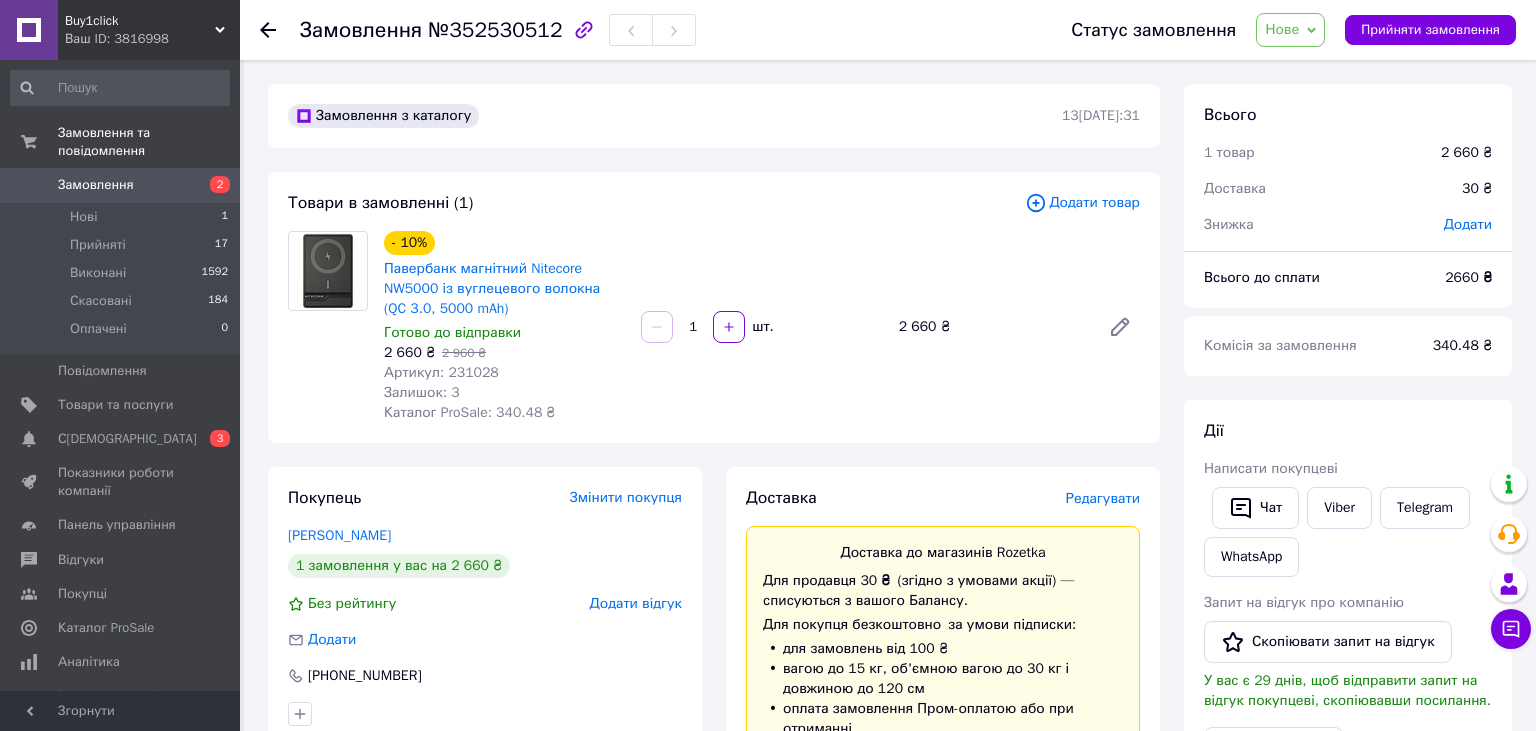 click 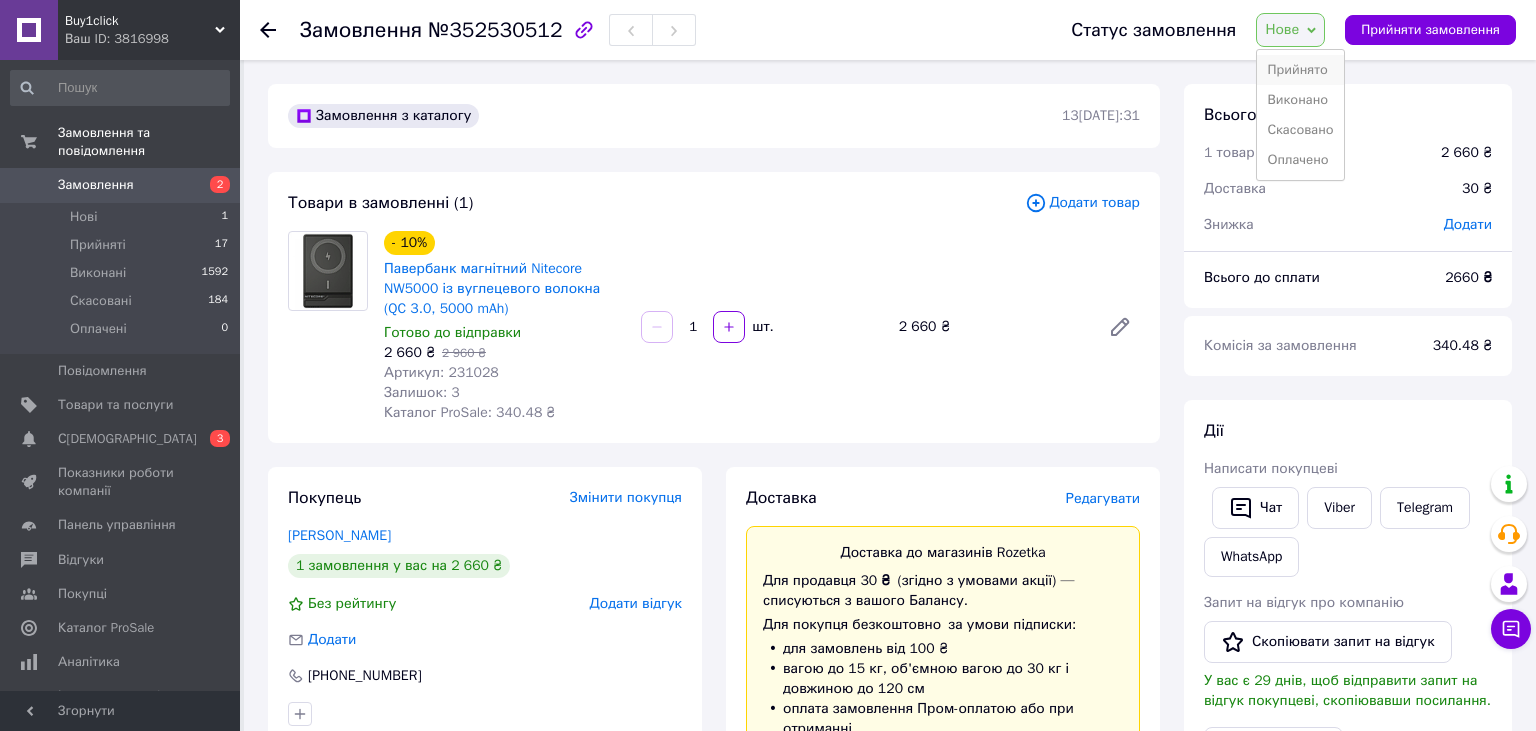 click on "Прийнято" at bounding box center [1300, 70] 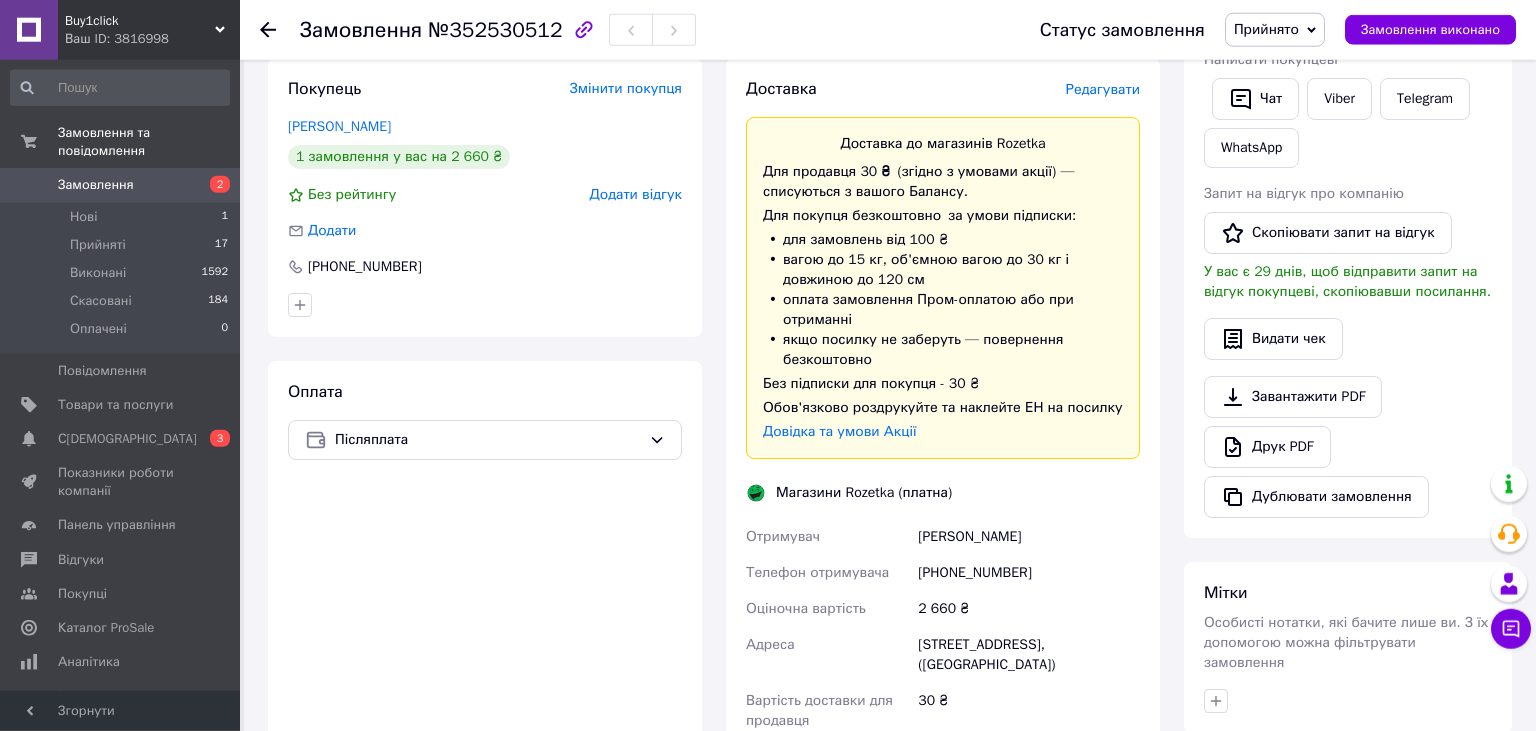 scroll, scrollTop: 316, scrollLeft: 0, axis: vertical 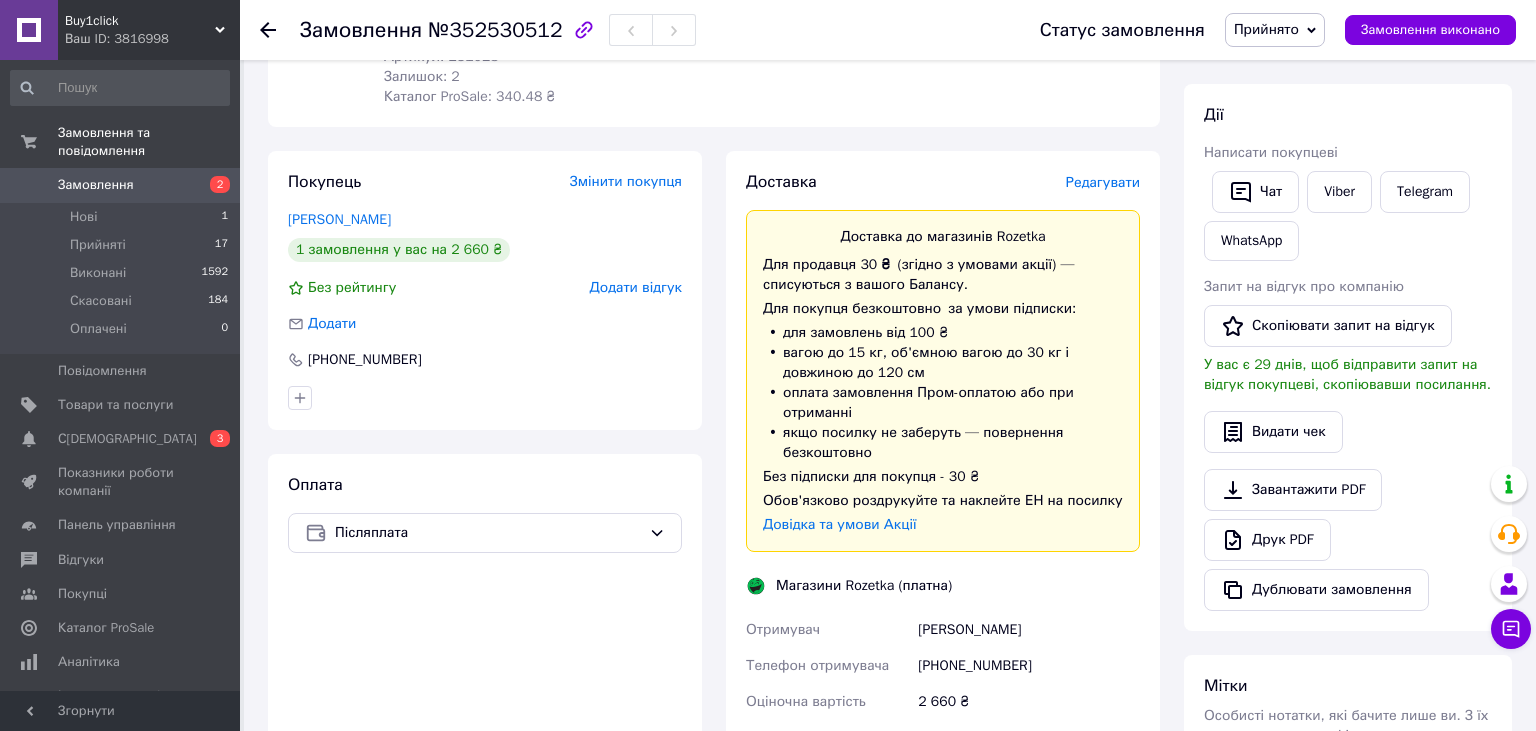 click on "Редагувати" at bounding box center (1103, 182) 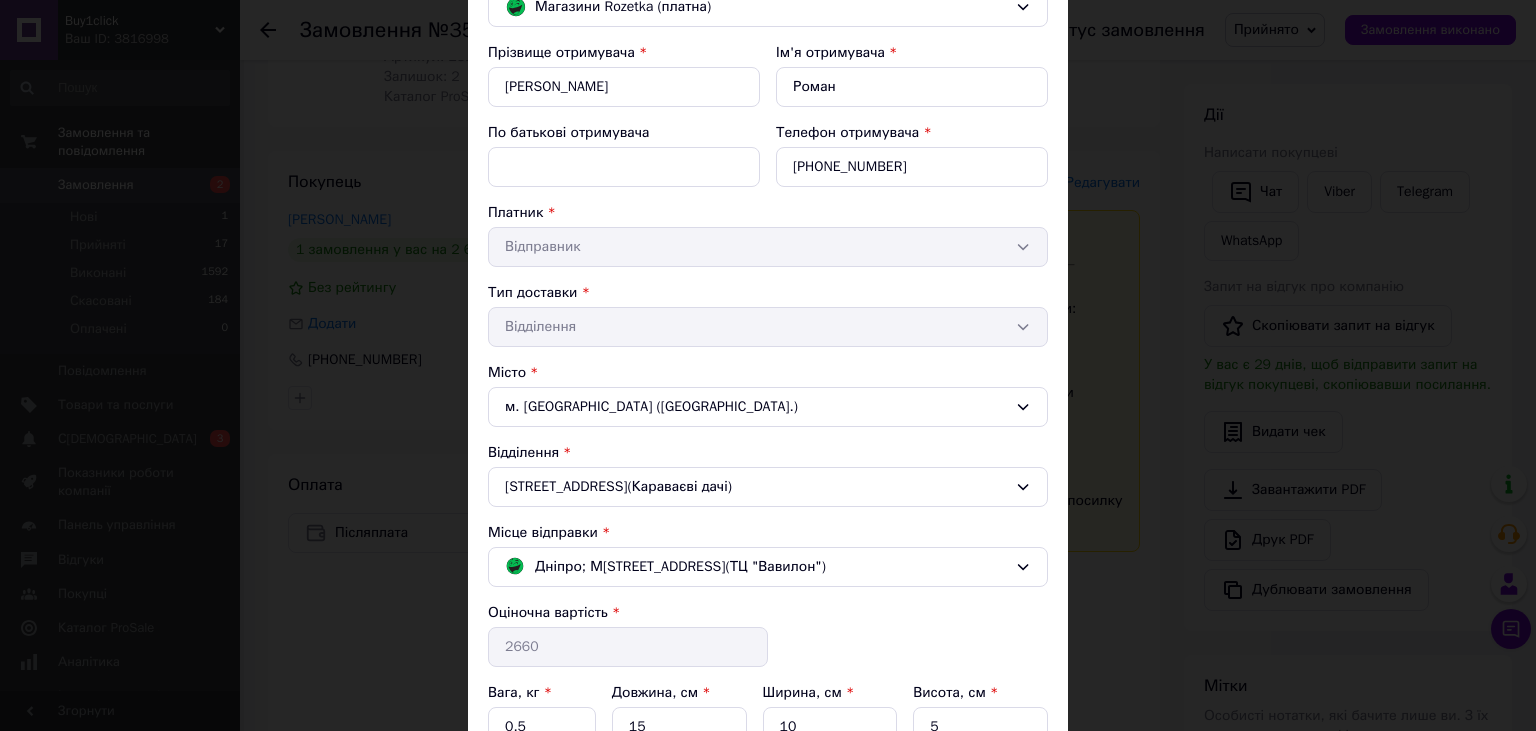 scroll, scrollTop: 442, scrollLeft: 0, axis: vertical 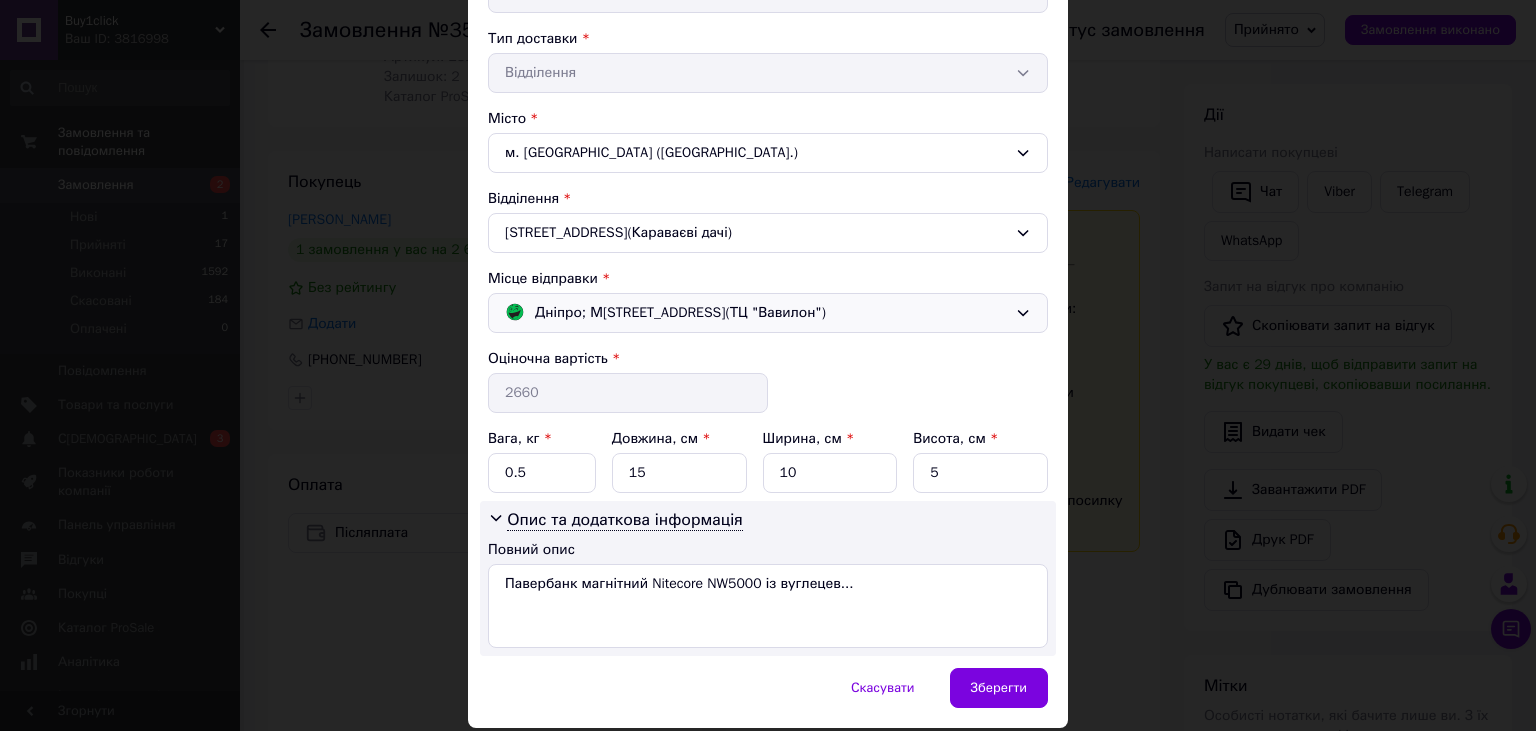 click on "Дніпро; М[STREET_ADDRESS](ТЦ "Вавилон")" at bounding box center (756, 313) 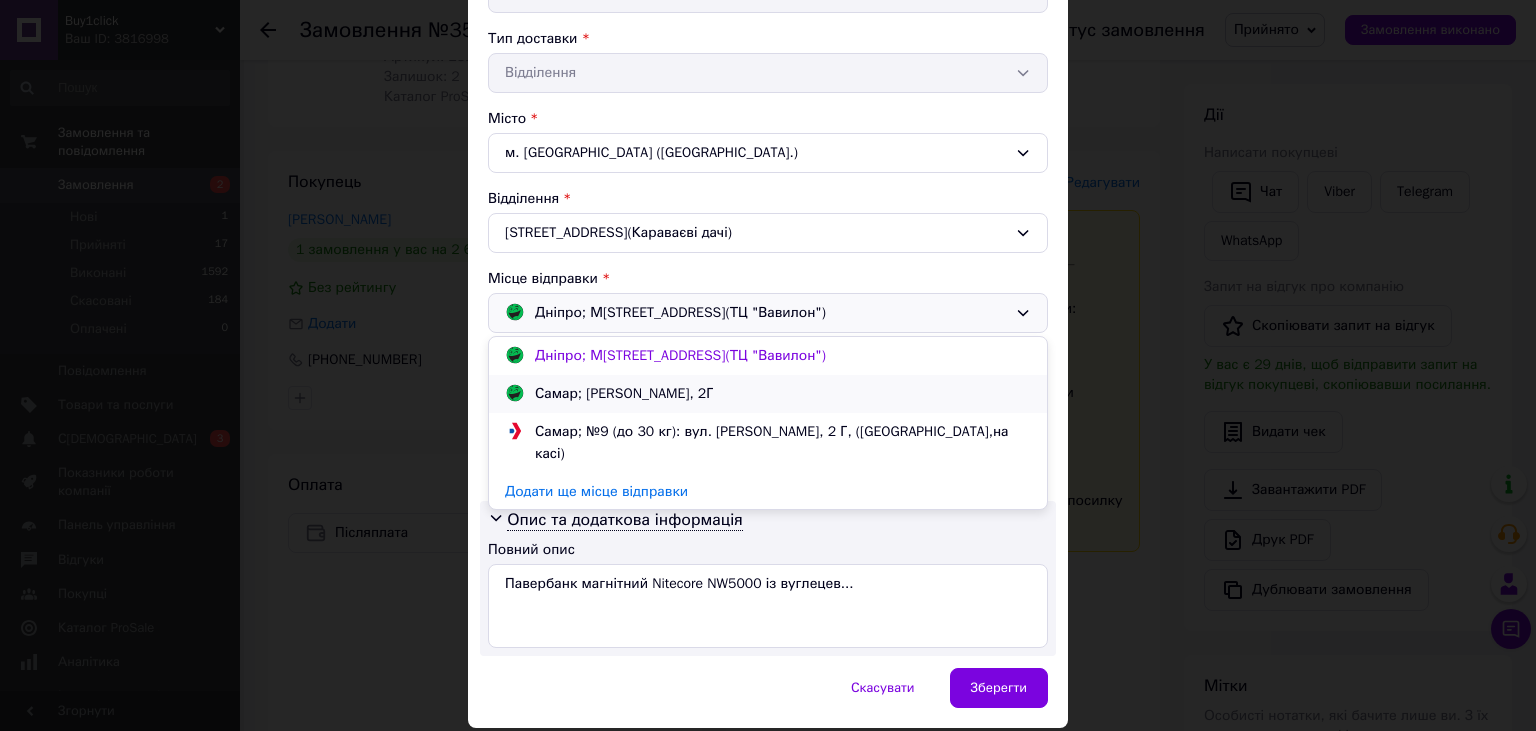 click on "Самар; [PERSON_NAME], 2Г" at bounding box center [624, 394] 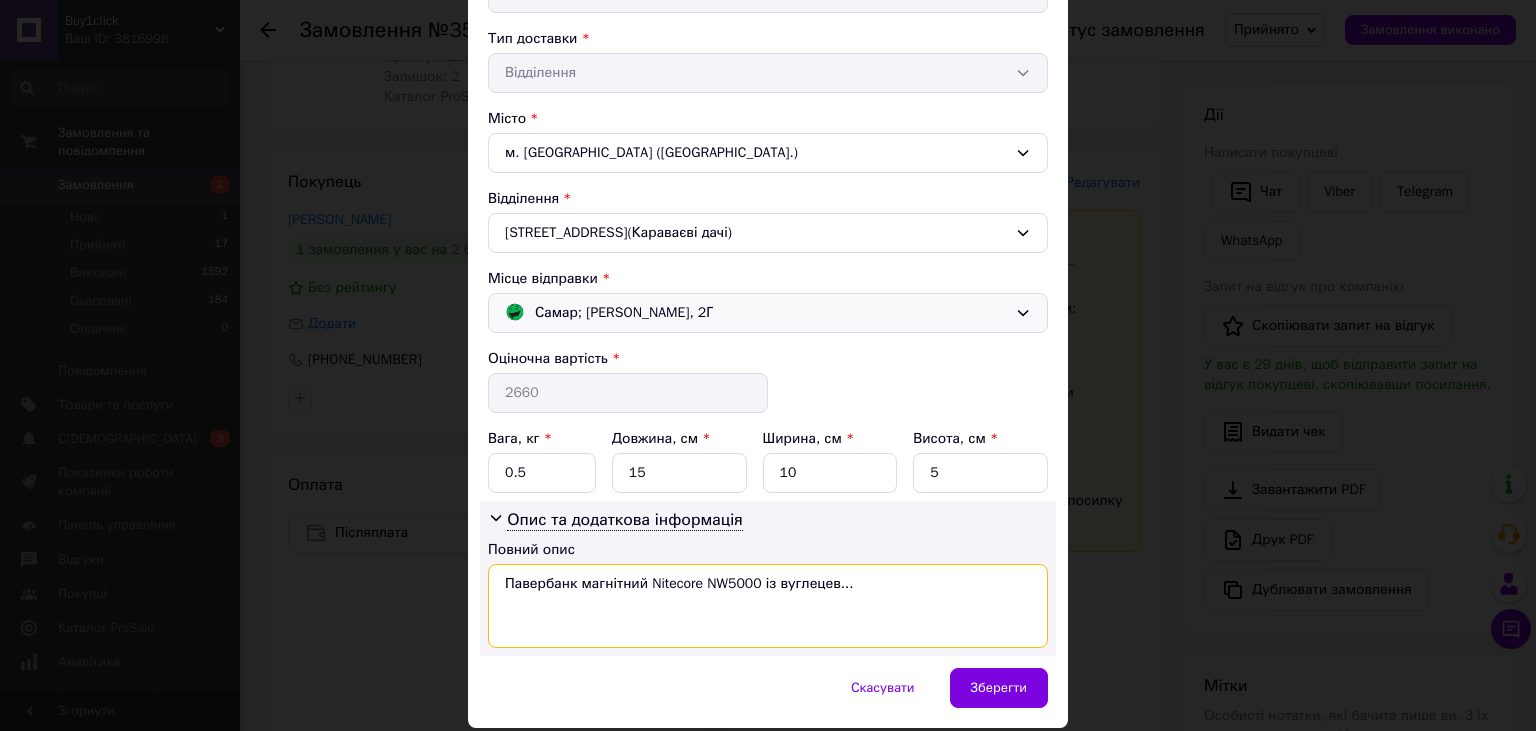 drag, startPoint x: 578, startPoint y: 585, endPoint x: 884, endPoint y: 574, distance: 306.19766 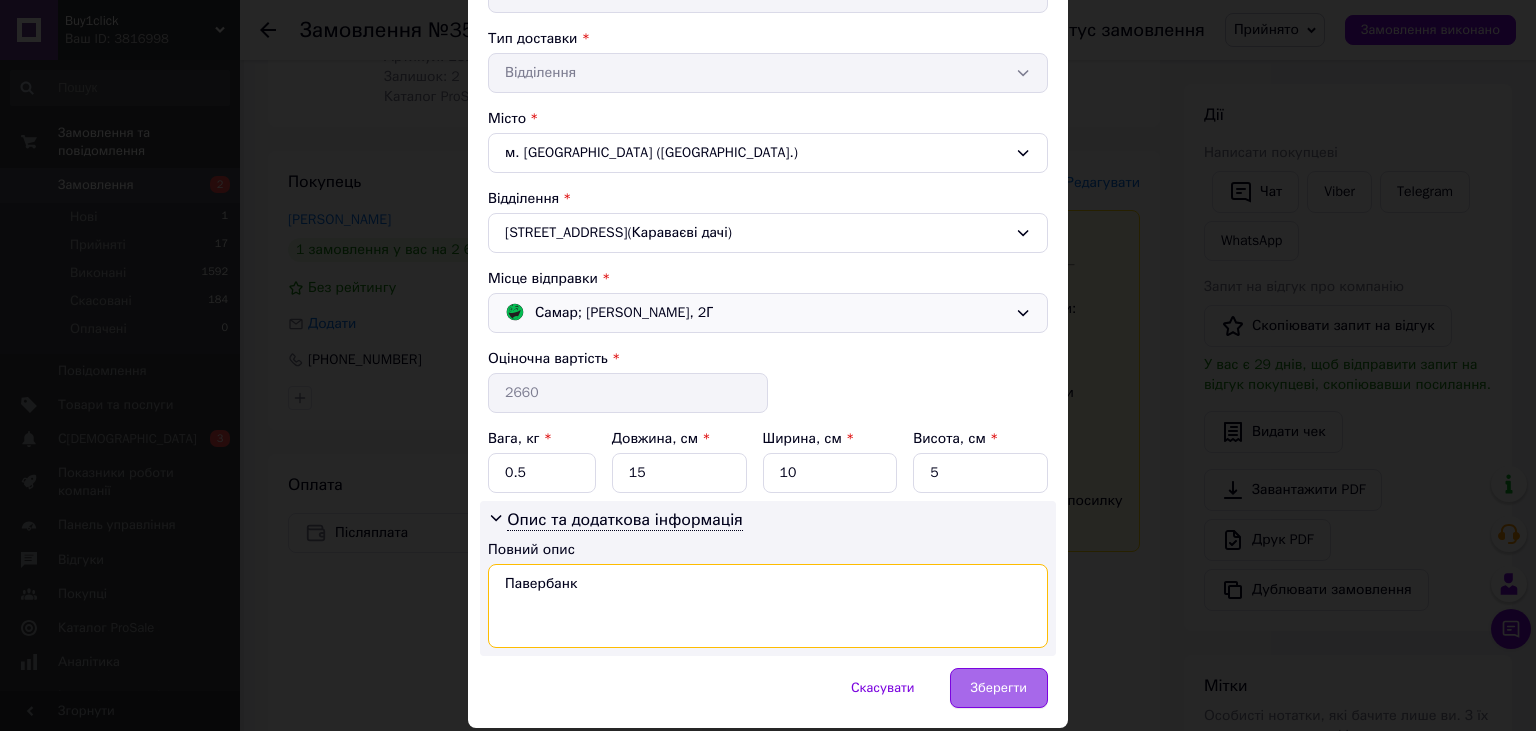 type on "Павербанк" 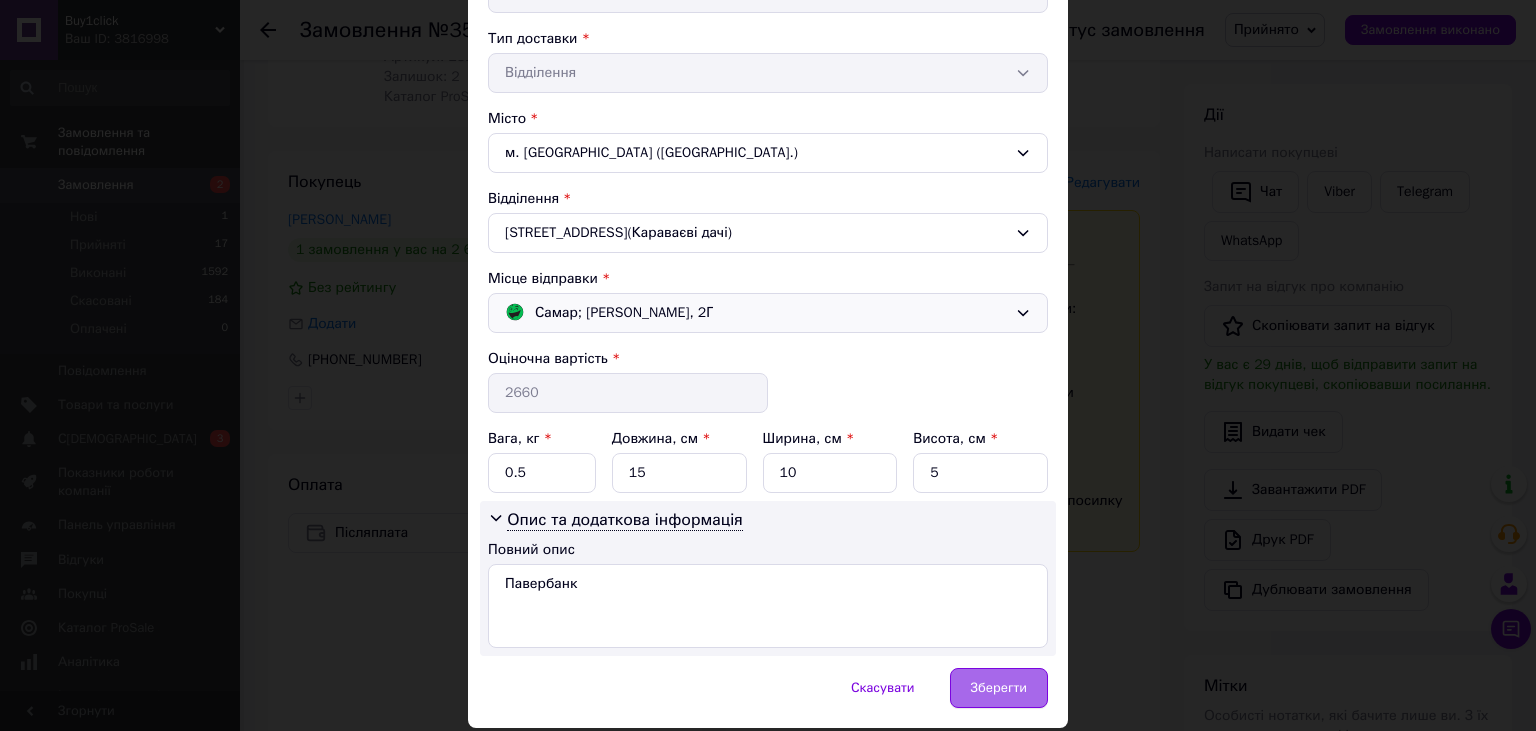 click on "Зберегти" at bounding box center [999, 688] 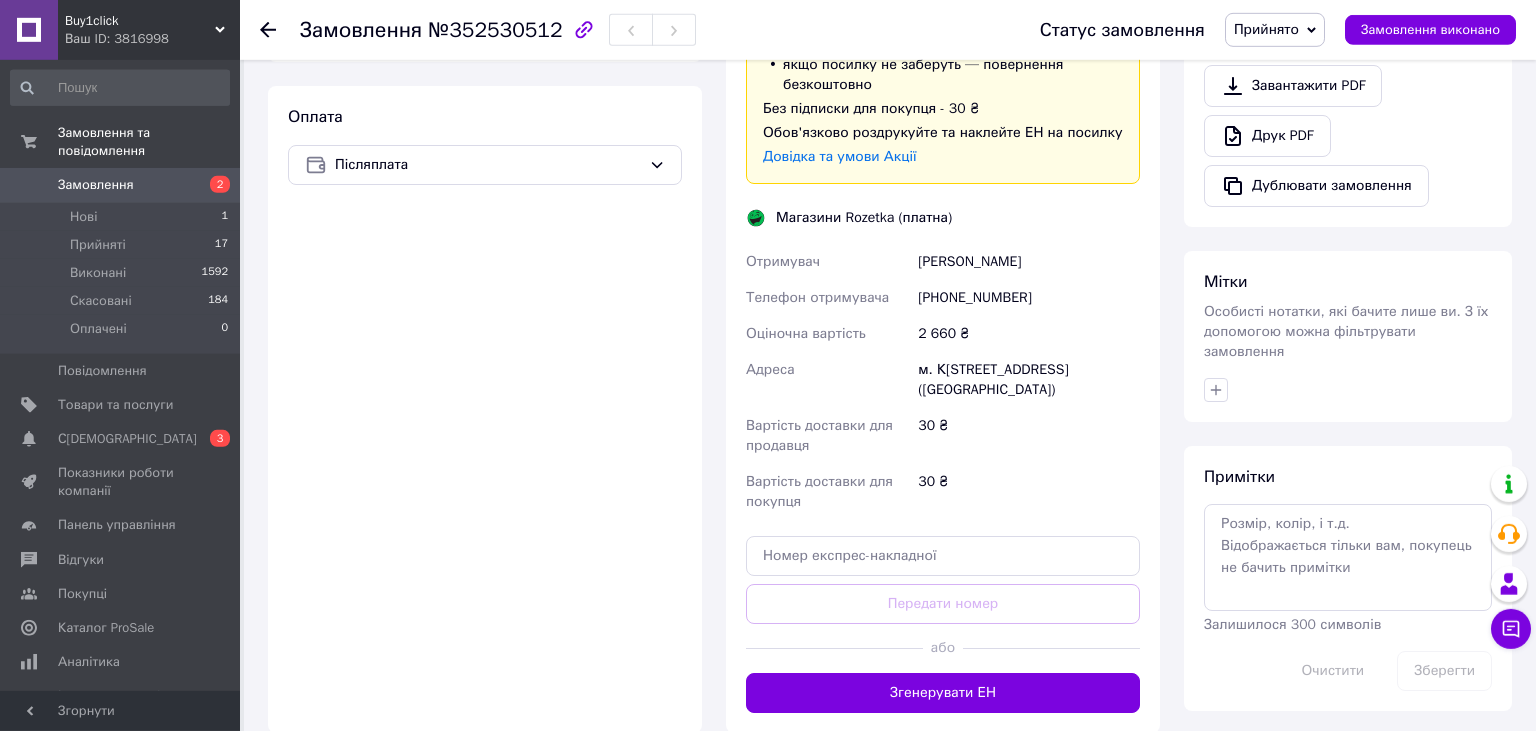 scroll, scrollTop: 844, scrollLeft: 0, axis: vertical 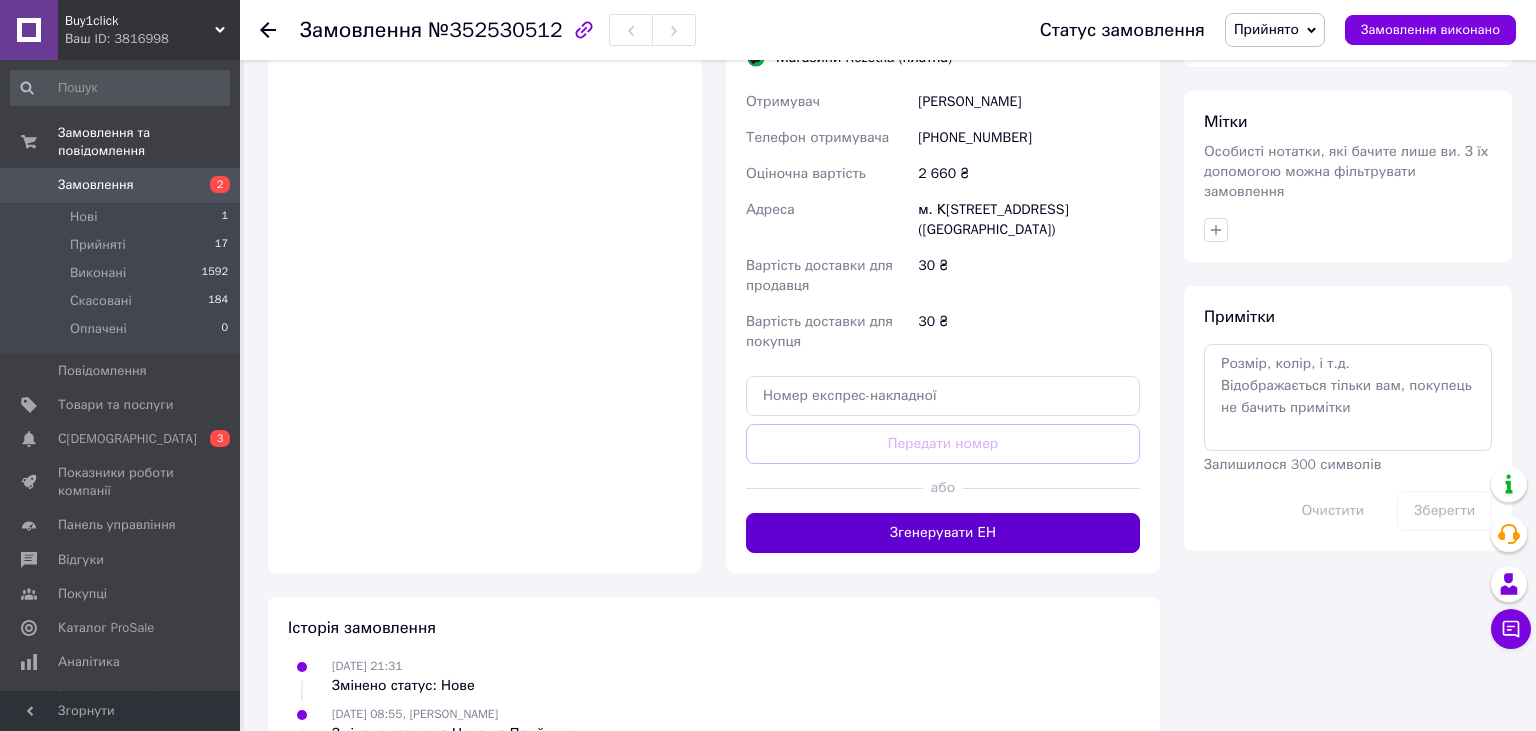 click on "Згенерувати ЕН" at bounding box center [943, 533] 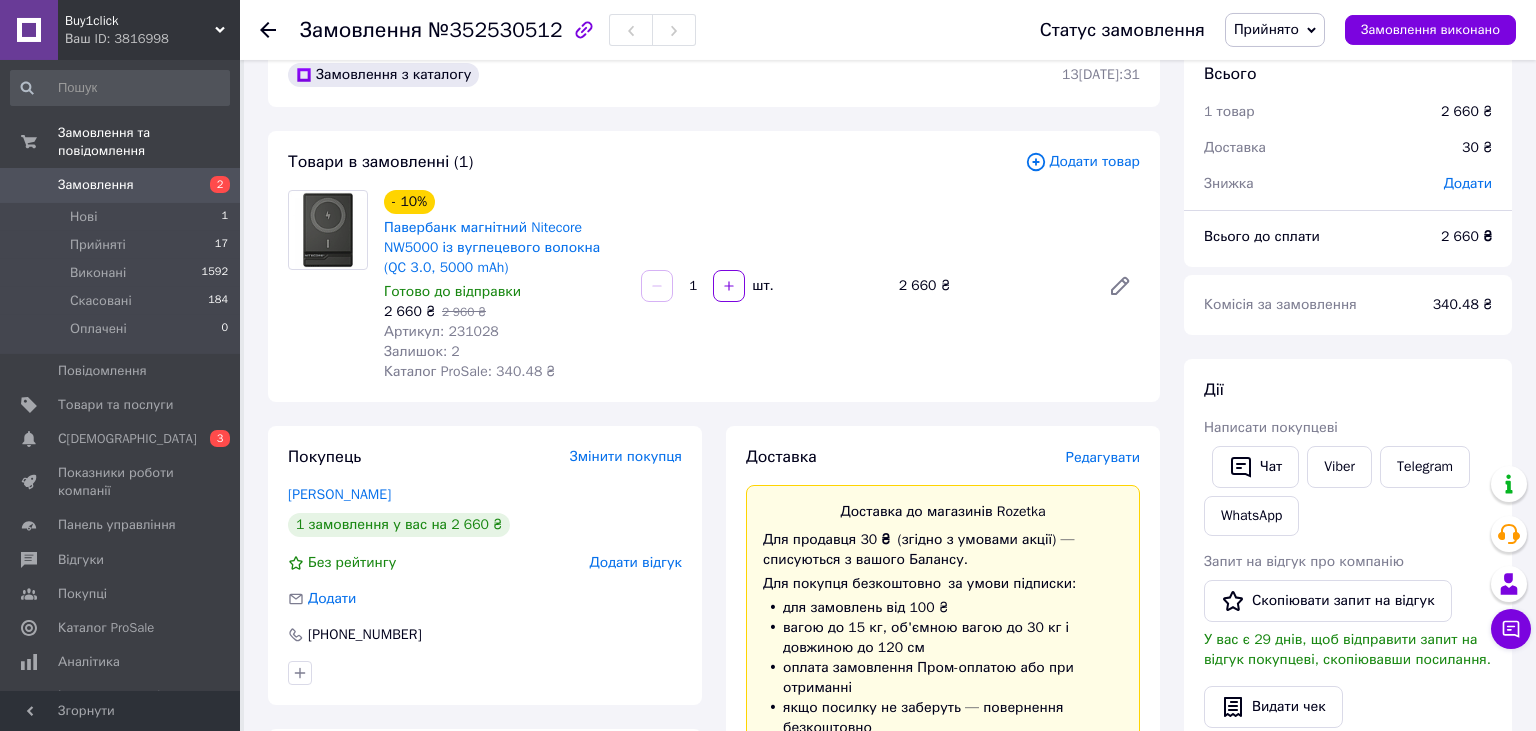 scroll, scrollTop: 0, scrollLeft: 0, axis: both 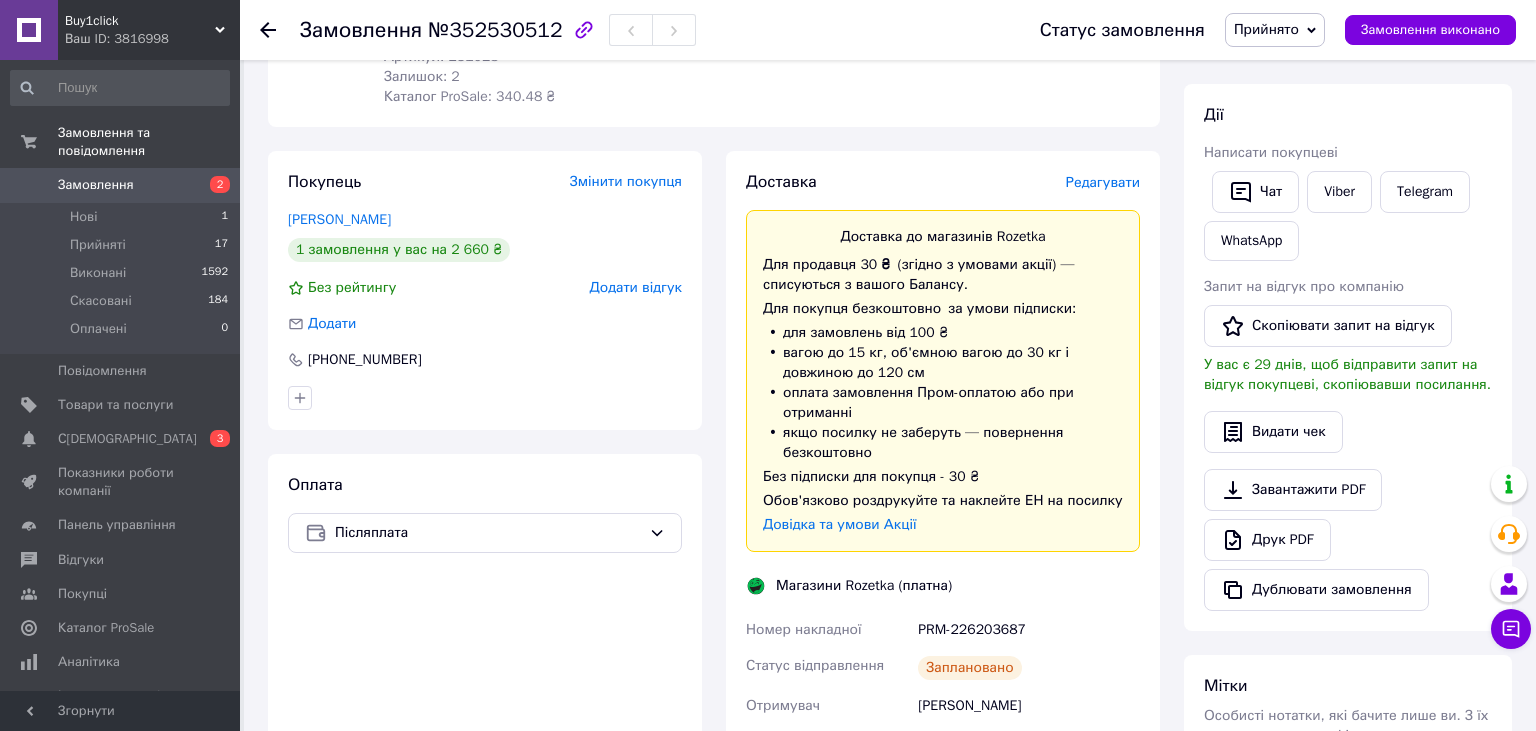 click on "Редагувати" at bounding box center (1103, 182) 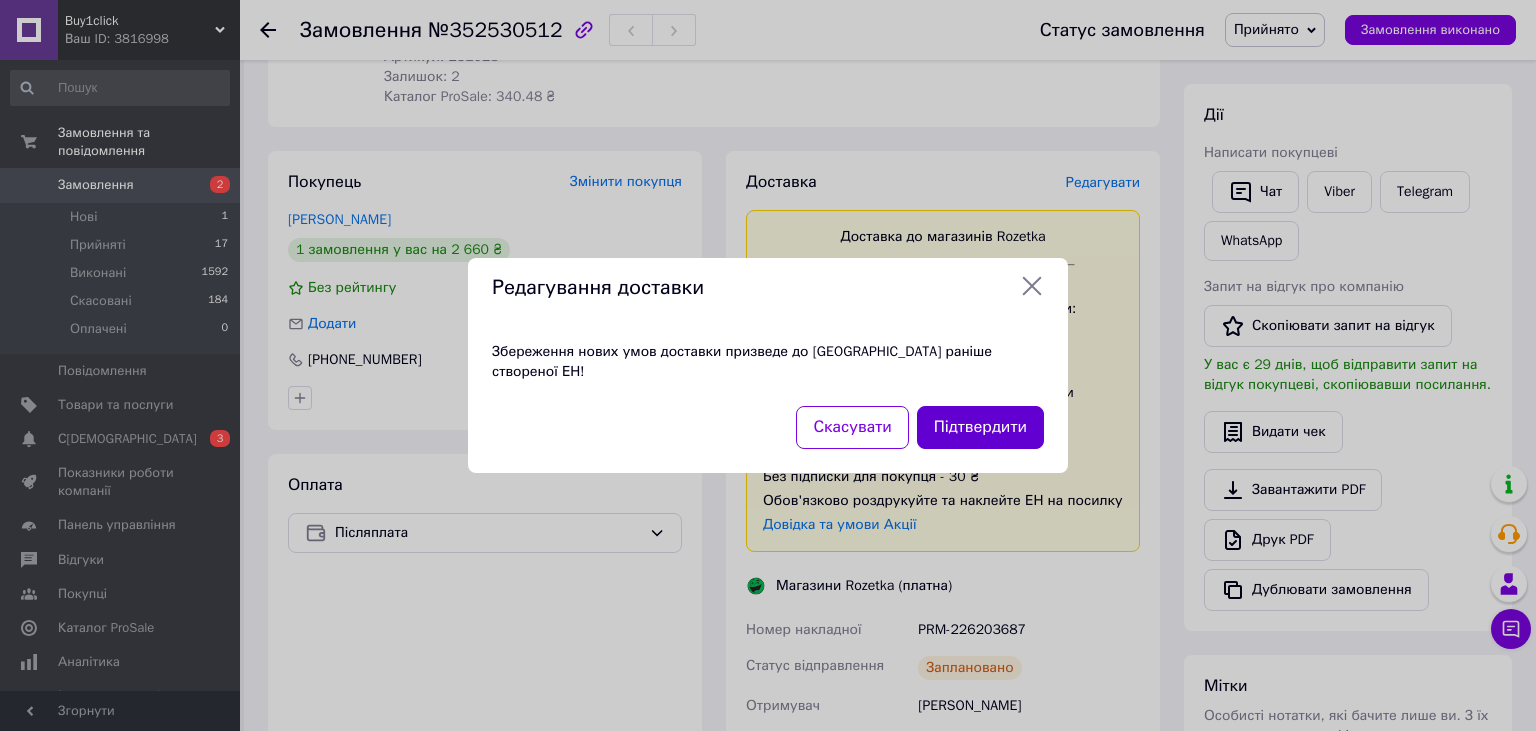 click on "Підтвердити" at bounding box center (980, 427) 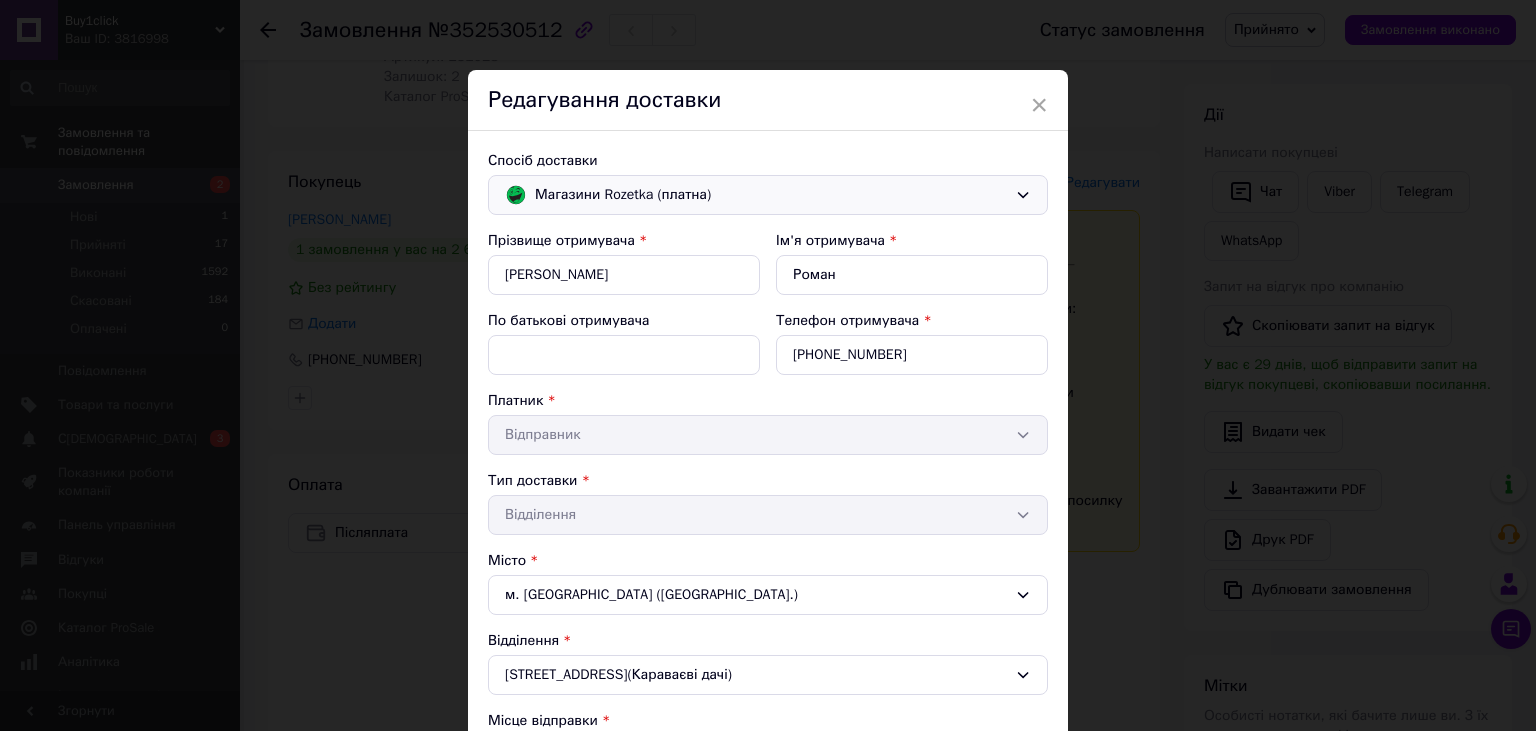 click 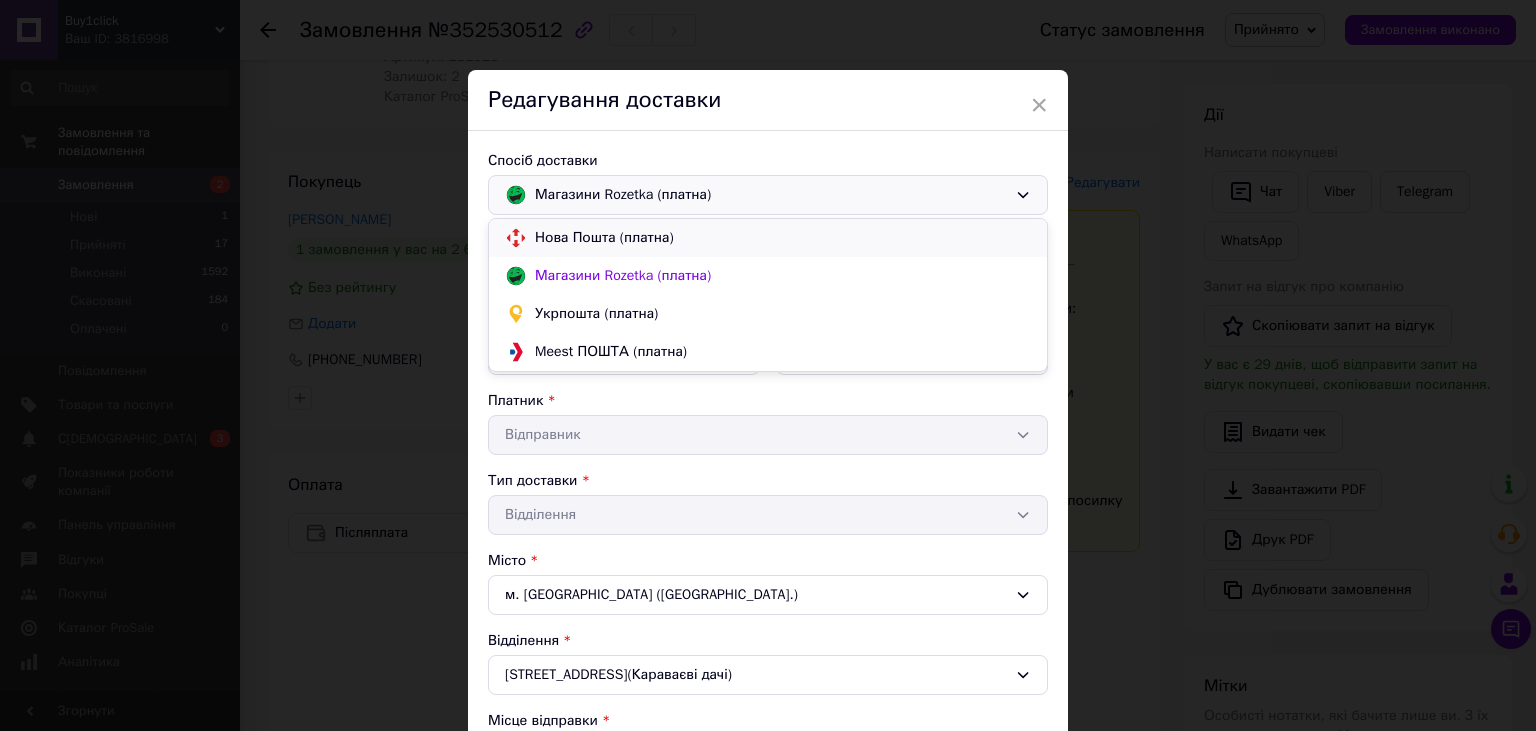 click on "Нова Пошта (платна)" at bounding box center [783, 238] 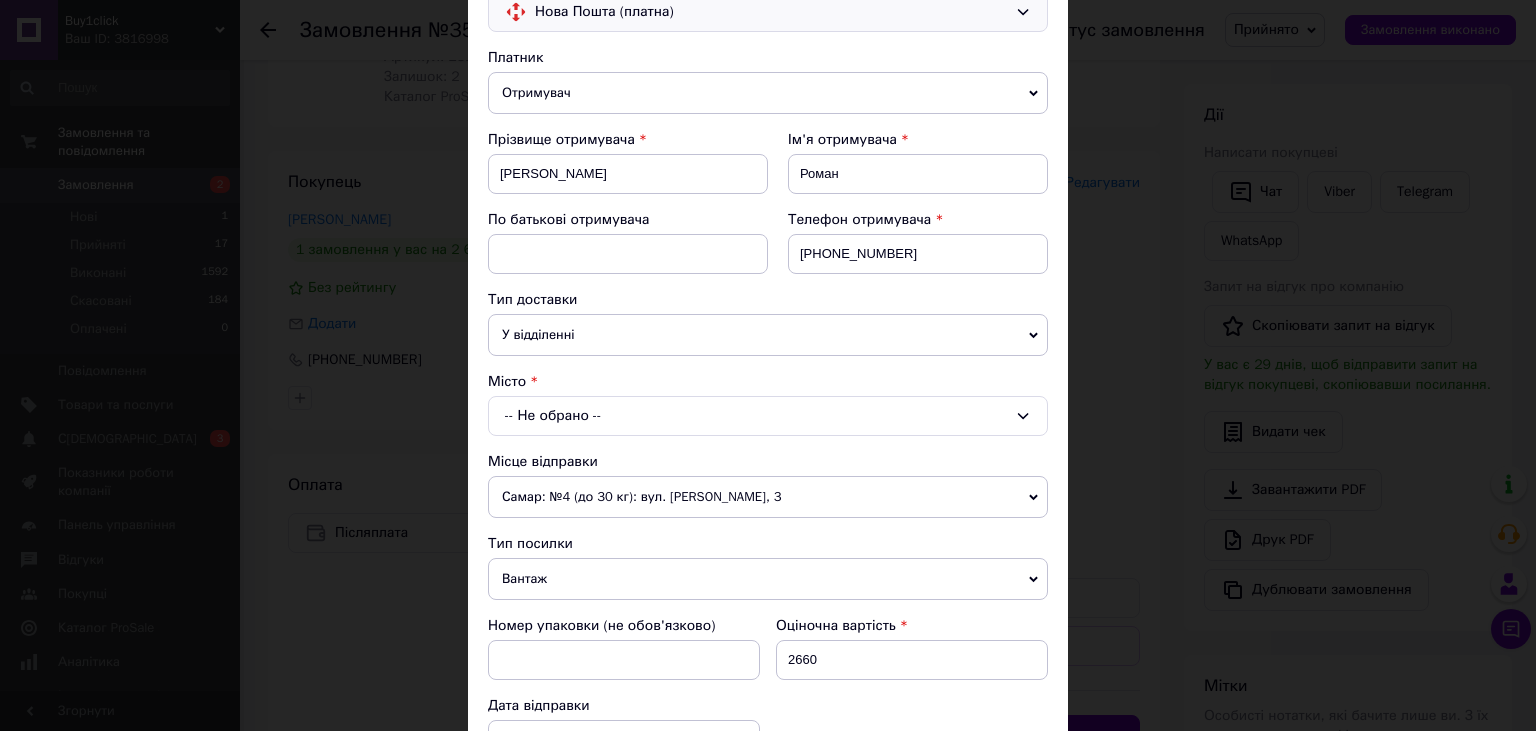 scroll, scrollTop: 221, scrollLeft: 0, axis: vertical 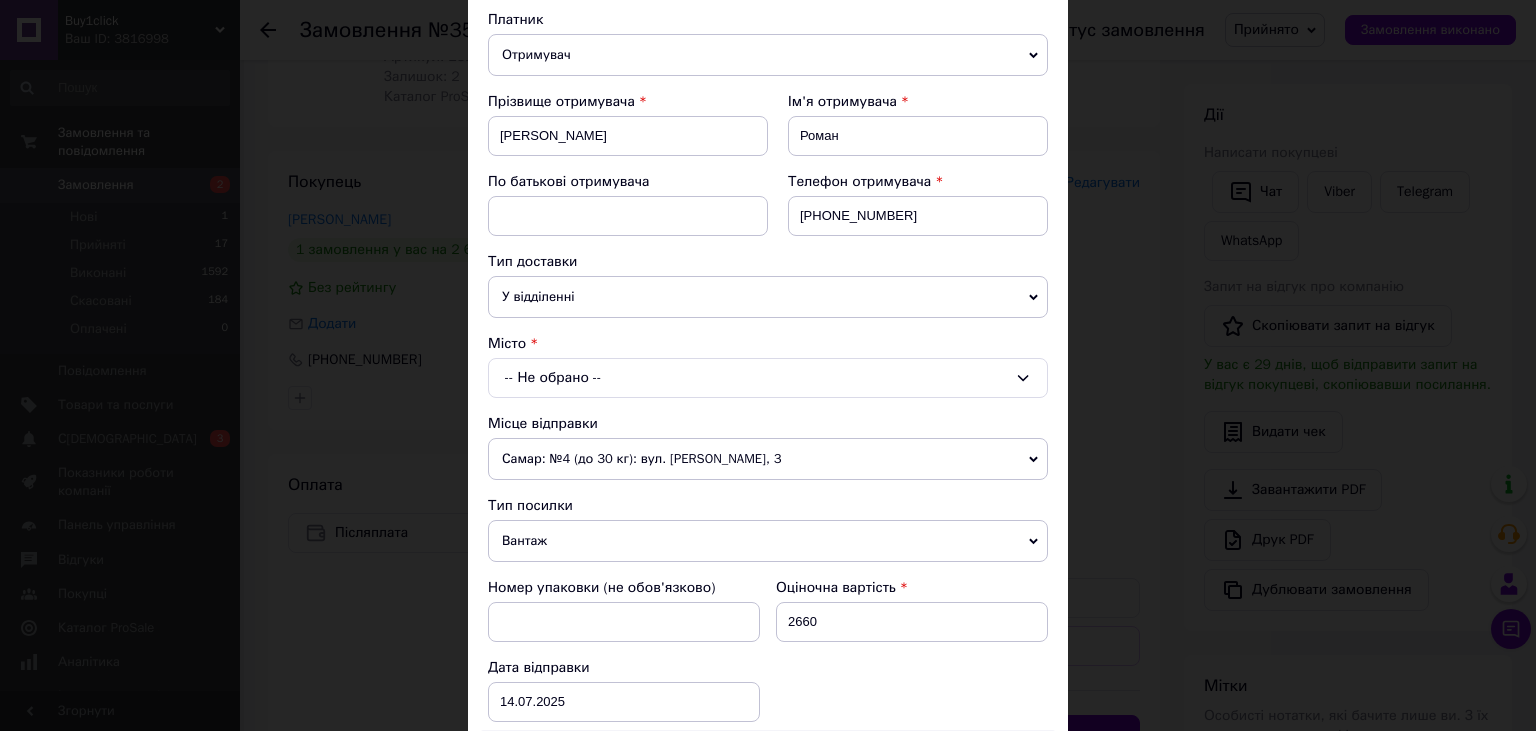 click on "-- Не обрано --" at bounding box center [768, 378] 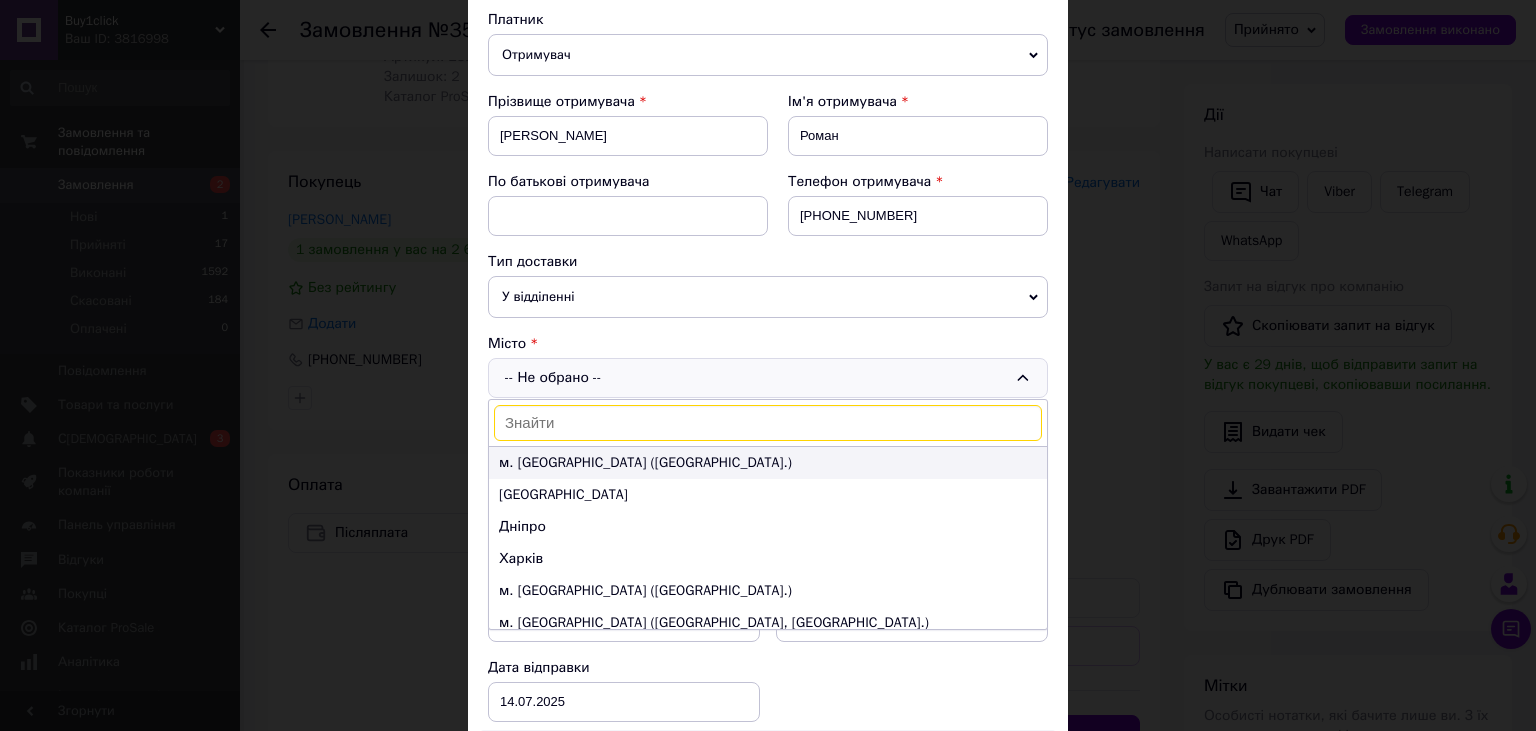 click on "м. [GEOGRAPHIC_DATA] ([GEOGRAPHIC_DATA].)" at bounding box center [768, 463] 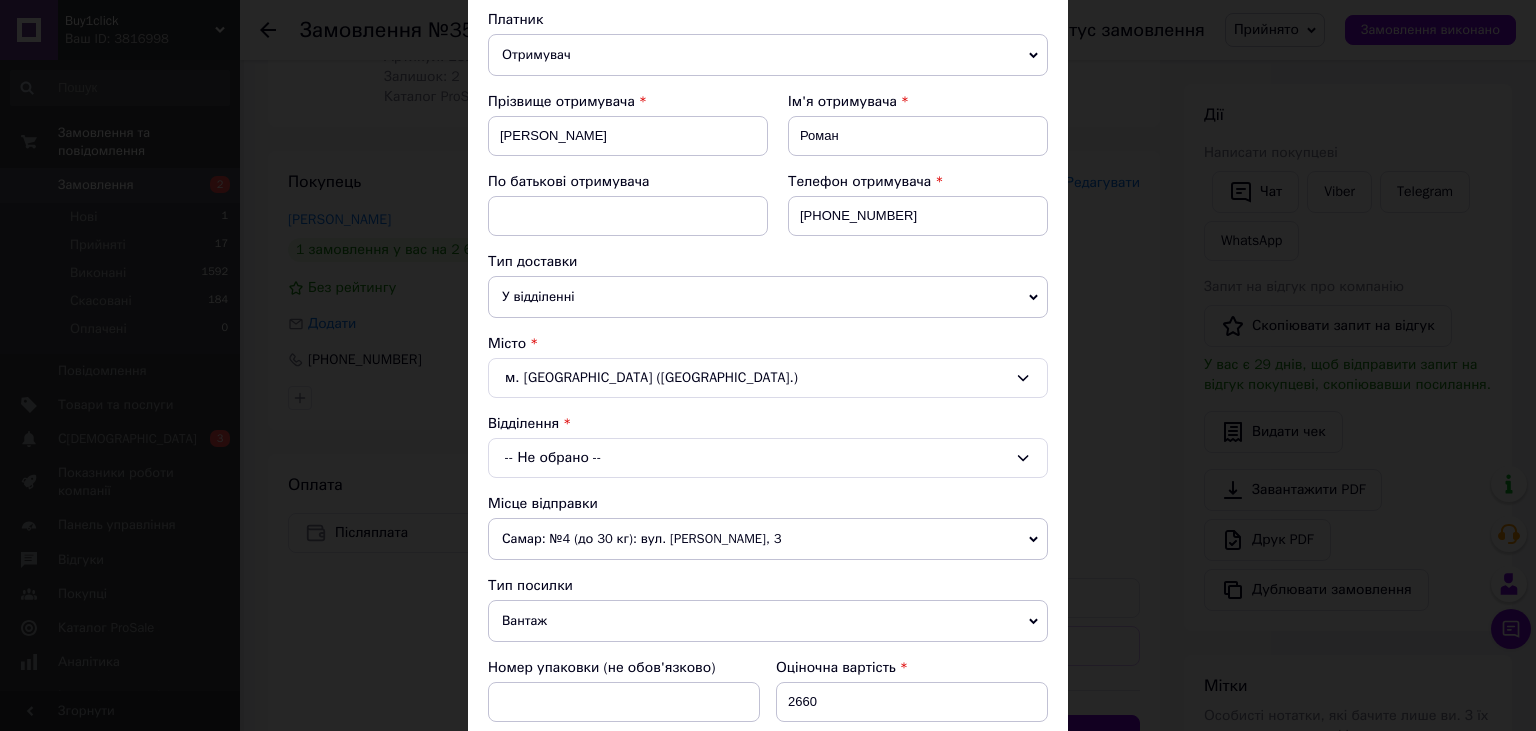 click on "-- Не обрано --" at bounding box center [768, 458] 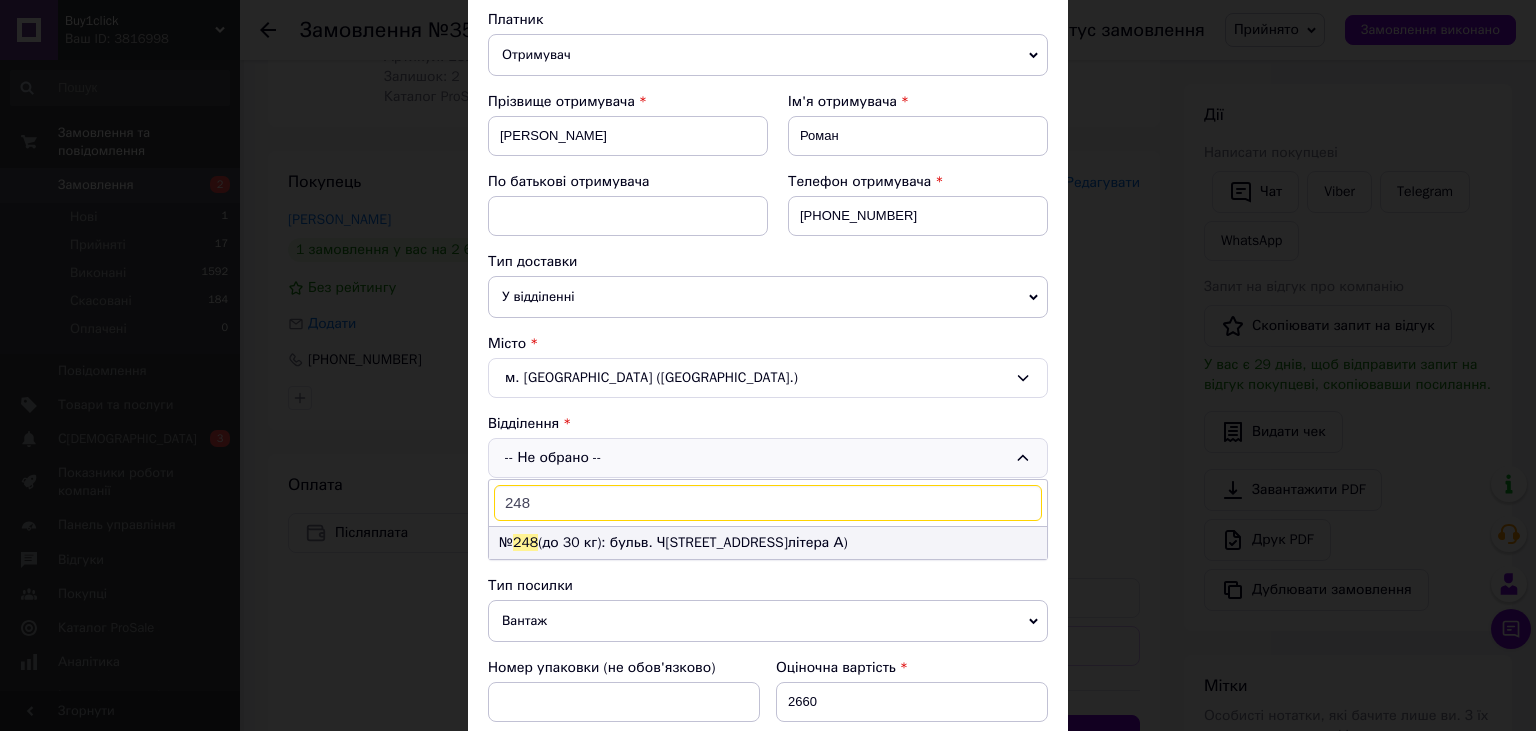 type on "248" 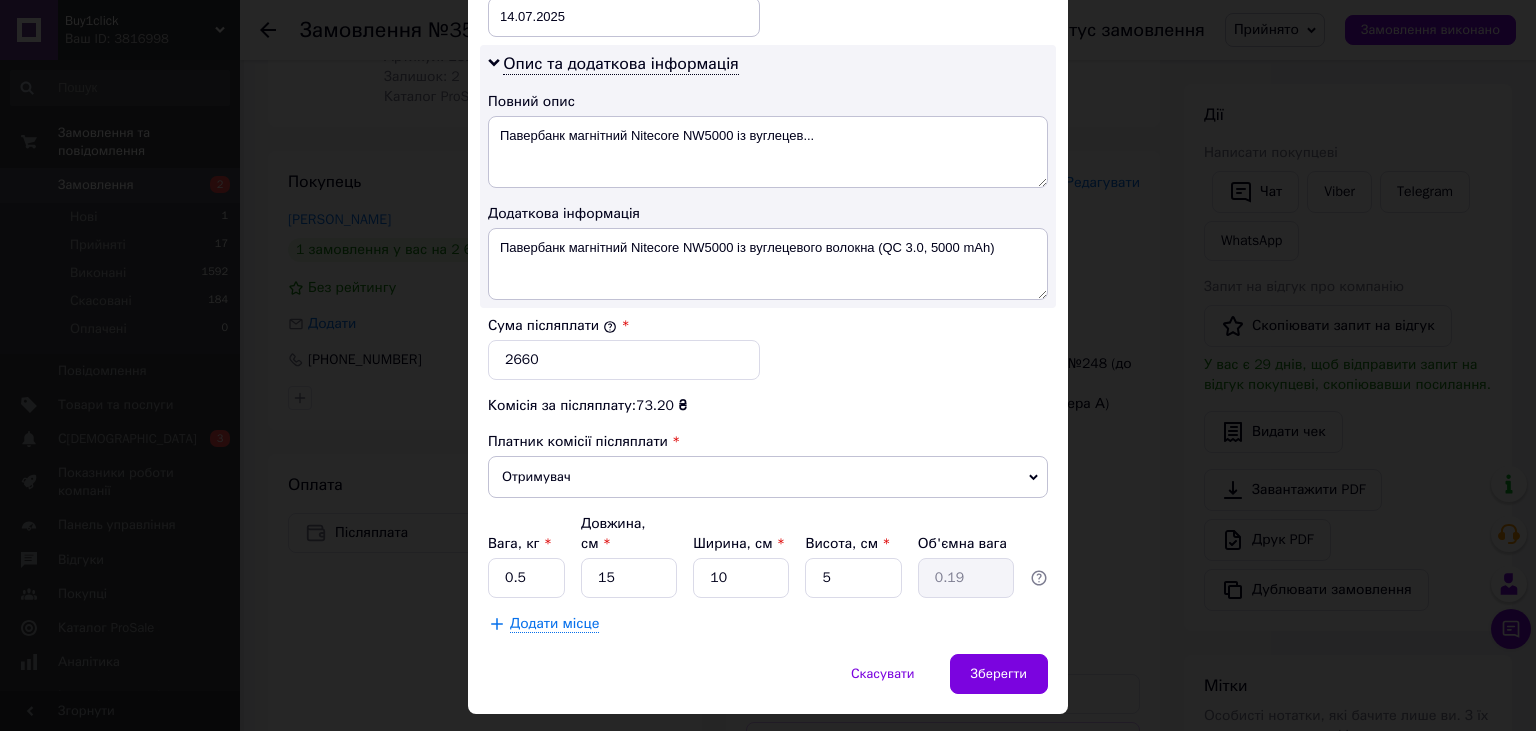 scroll, scrollTop: 994, scrollLeft: 0, axis: vertical 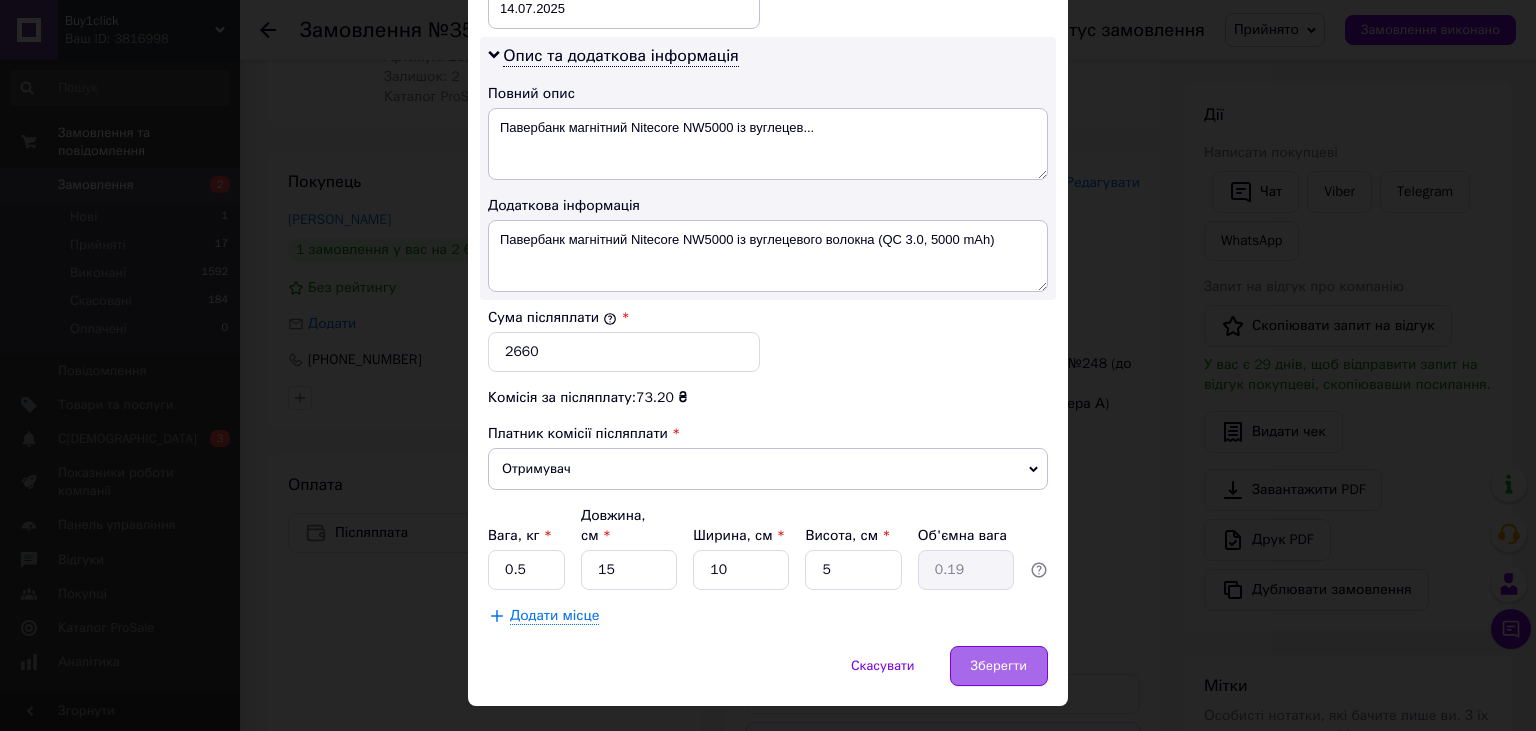 click on "Зберегти" at bounding box center [999, 666] 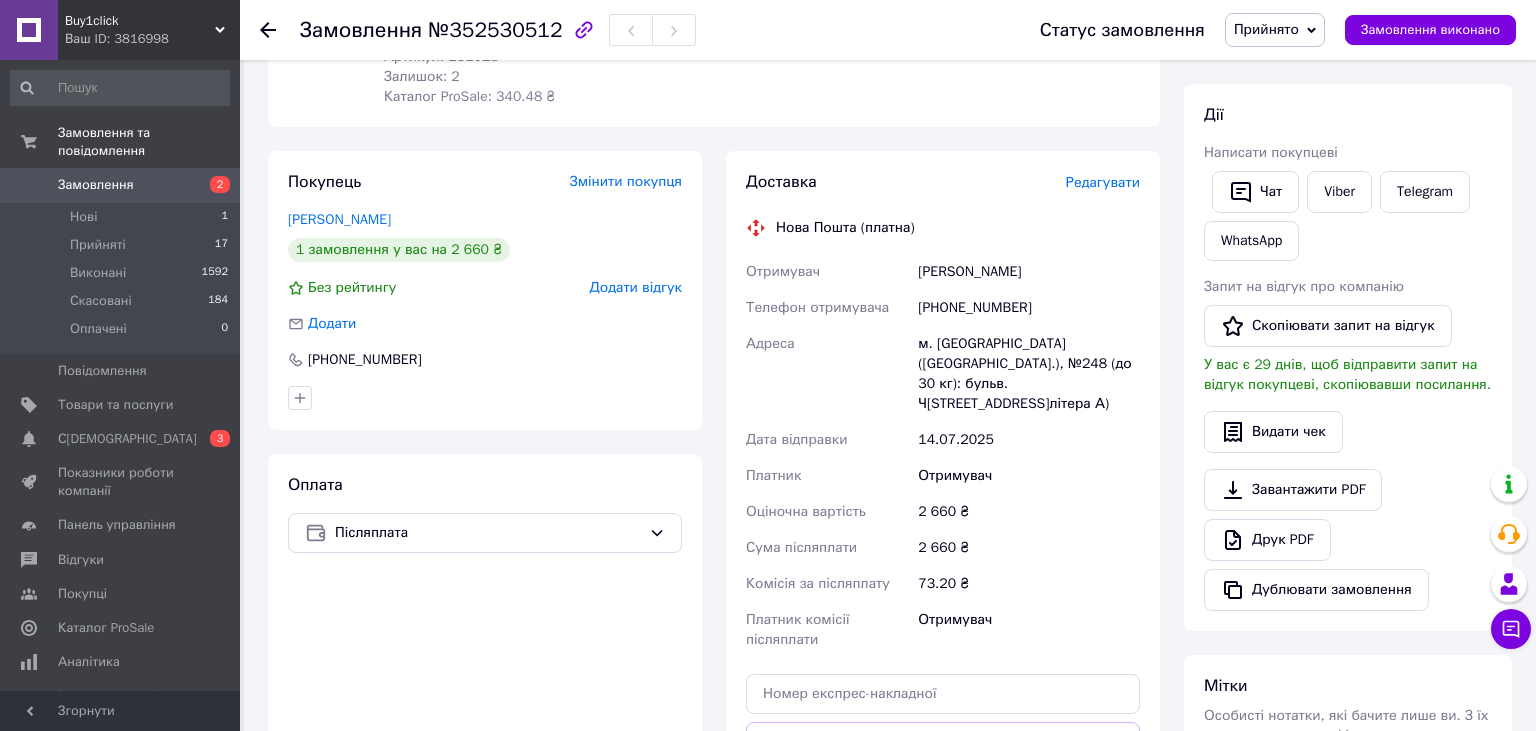 click on "Замовлення" at bounding box center (96, 185) 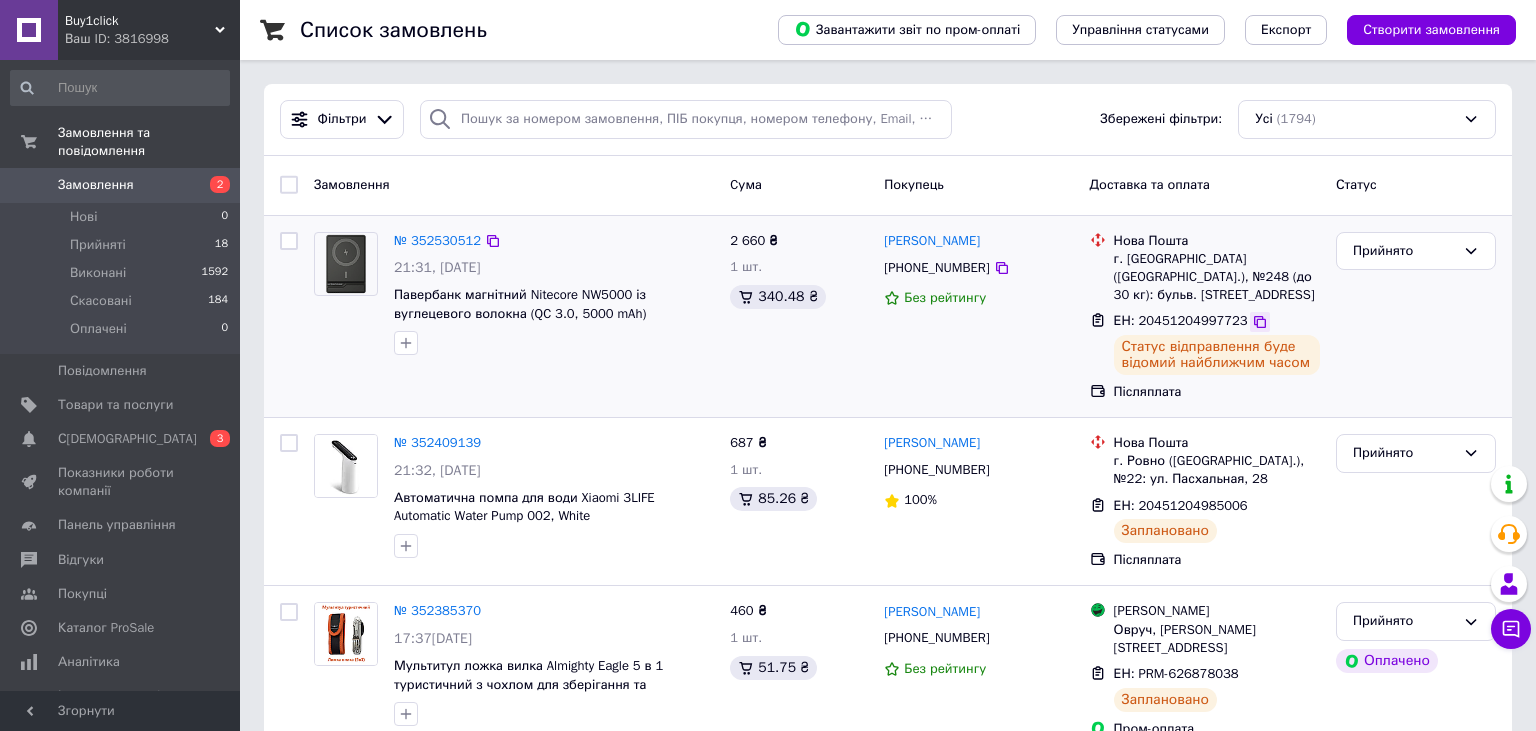 click 